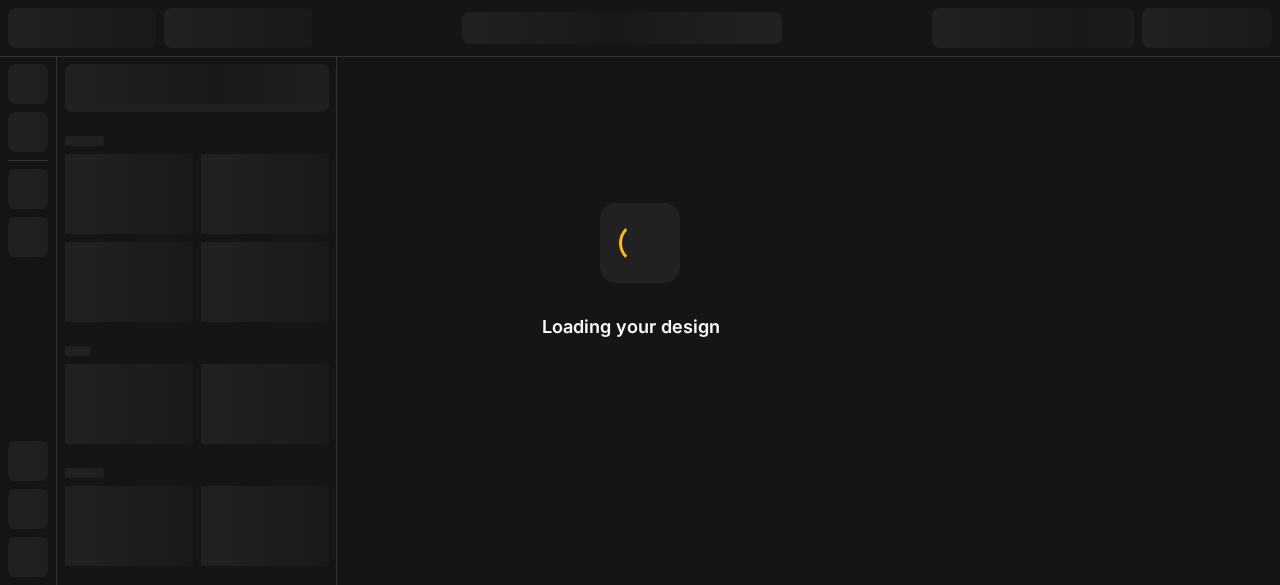 scroll, scrollTop: 0, scrollLeft: 0, axis: both 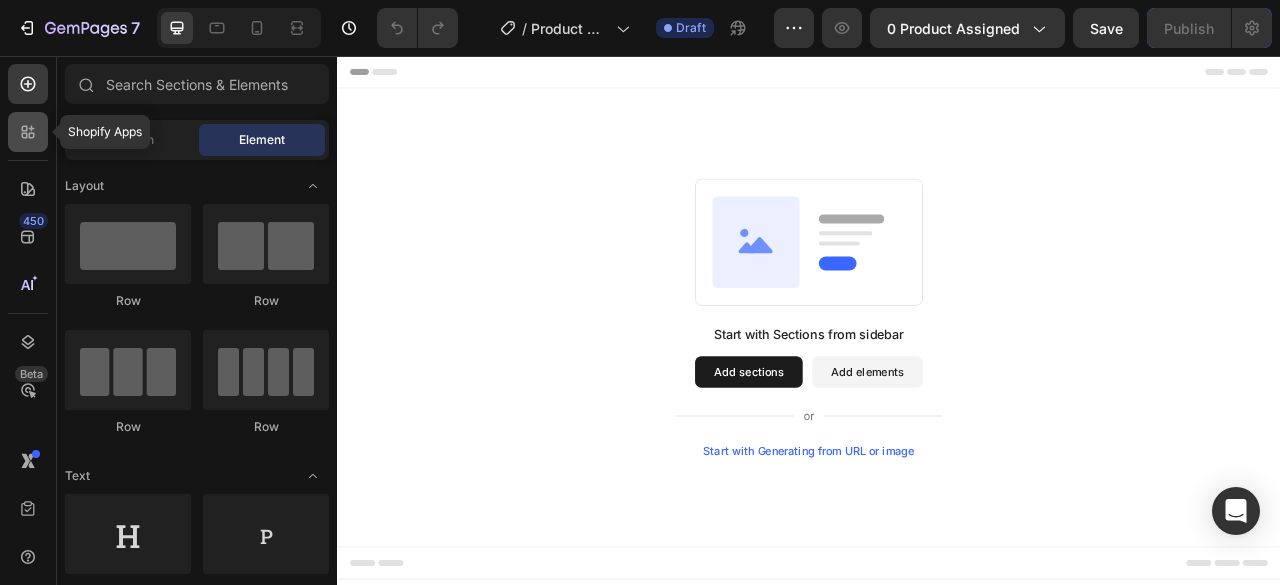 click 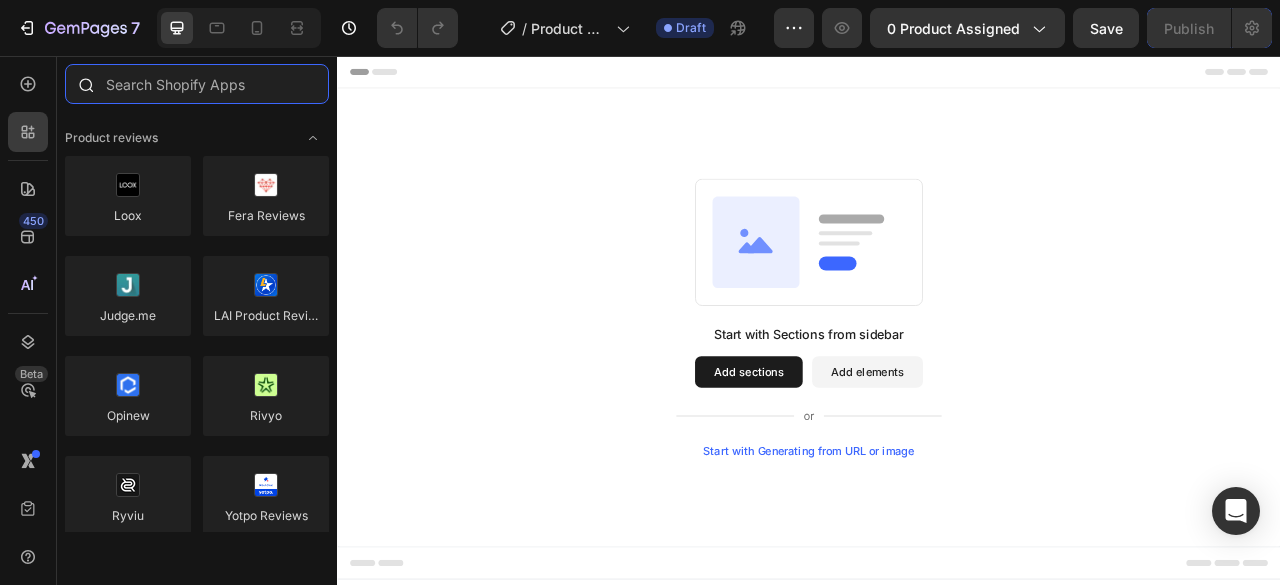 click at bounding box center [197, 84] 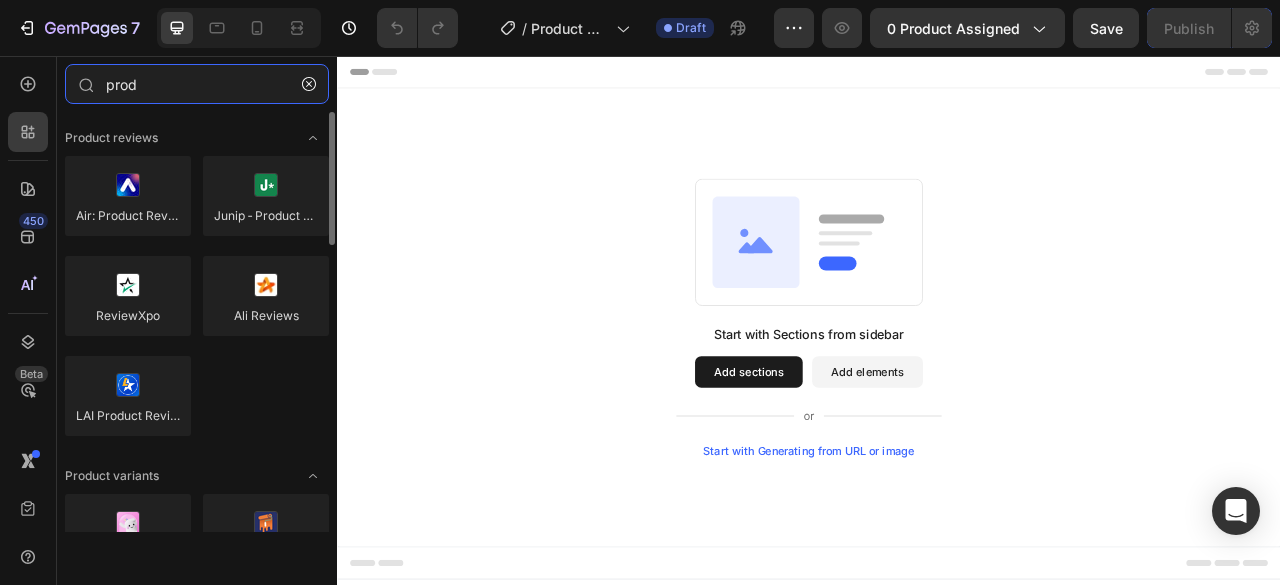 scroll, scrollTop: 1, scrollLeft: 0, axis: vertical 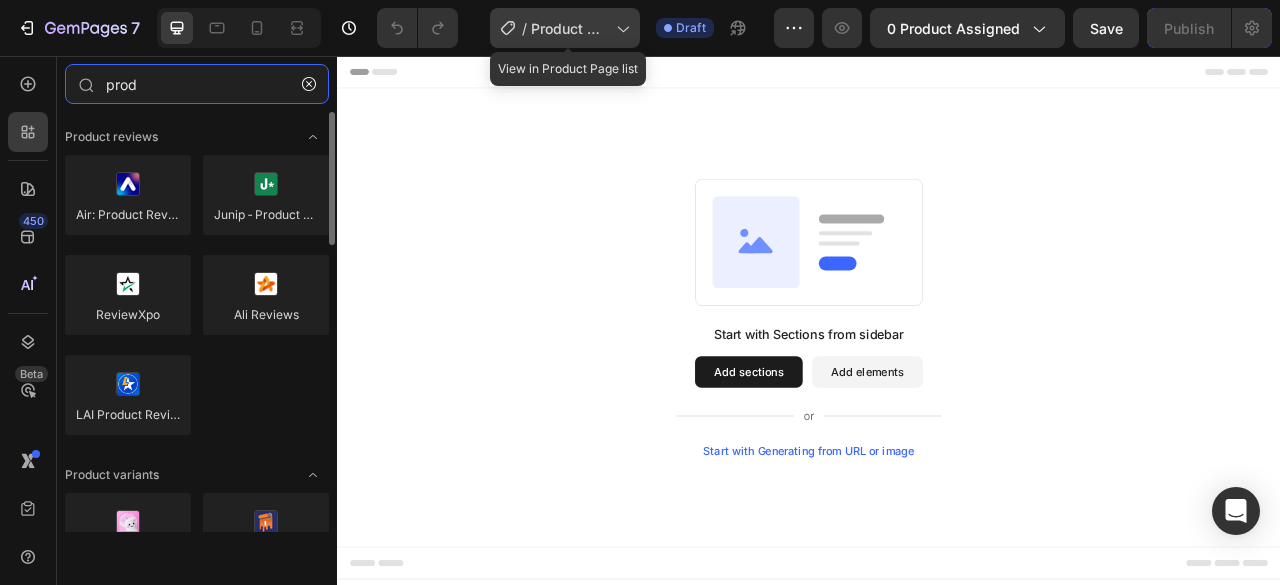 type on "prod" 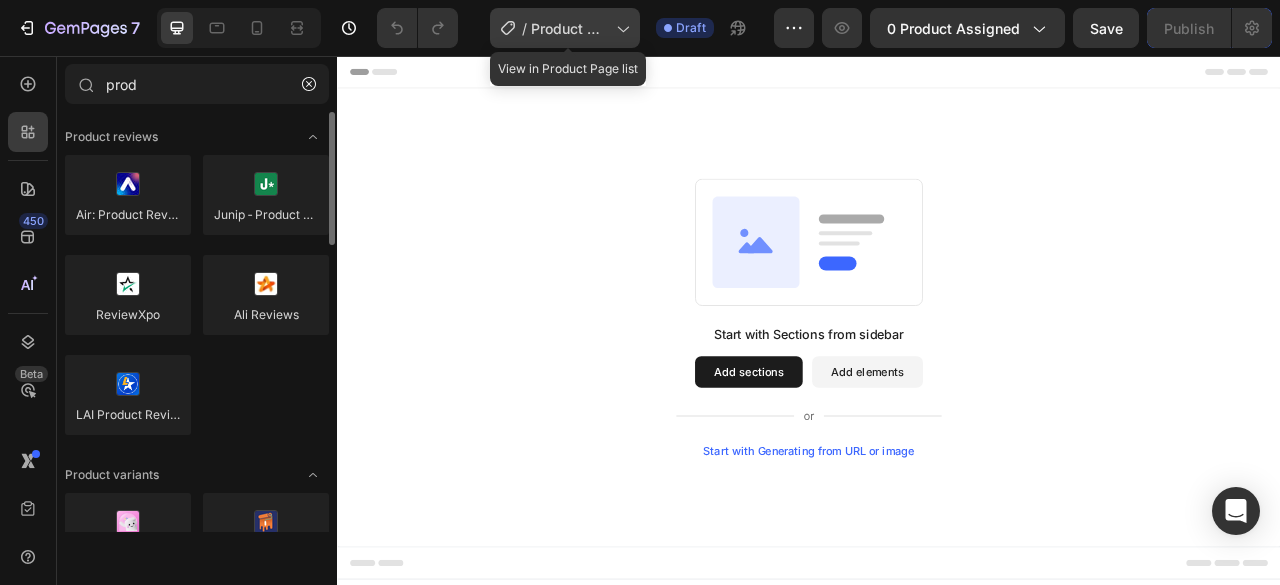 click on "Product Page - [DATE], [TIME]" at bounding box center [569, 28] 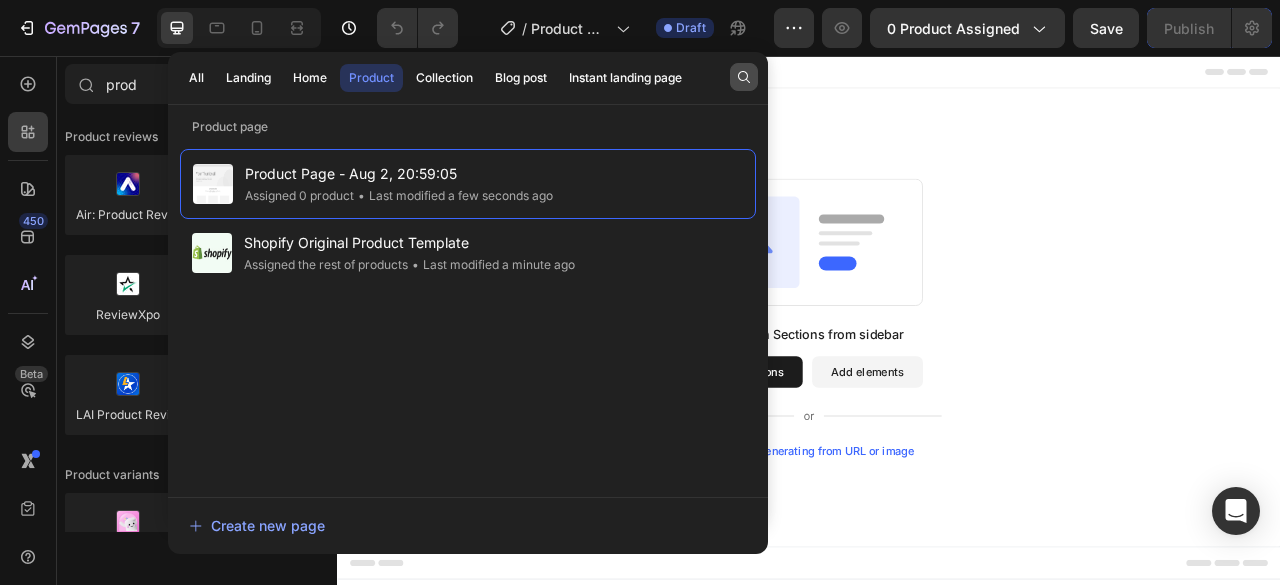click 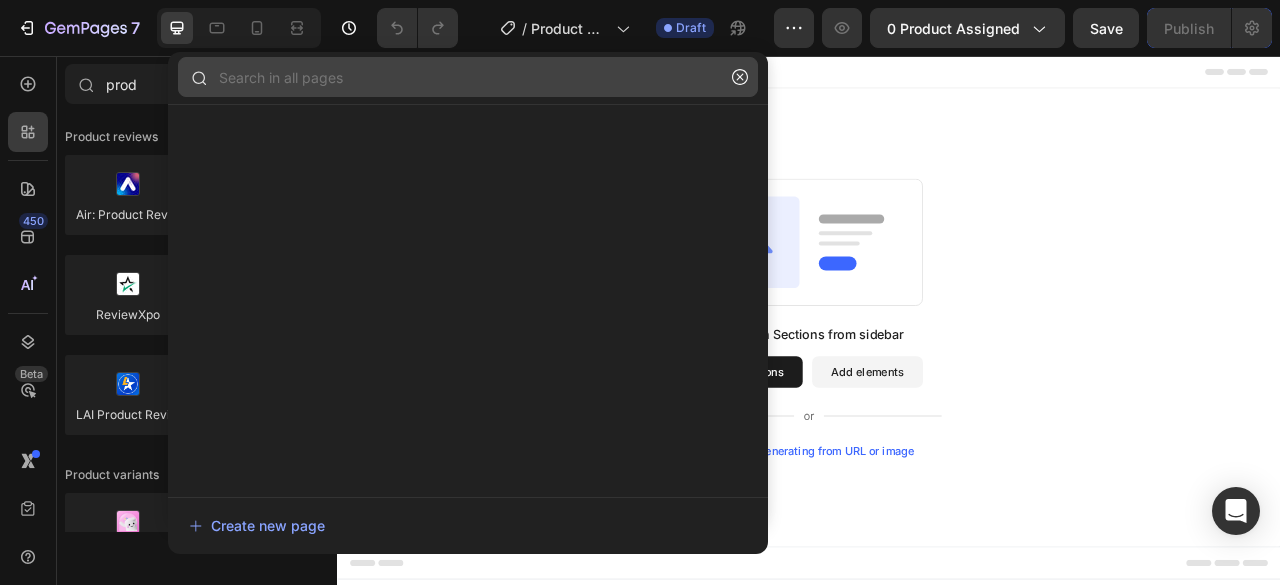 click 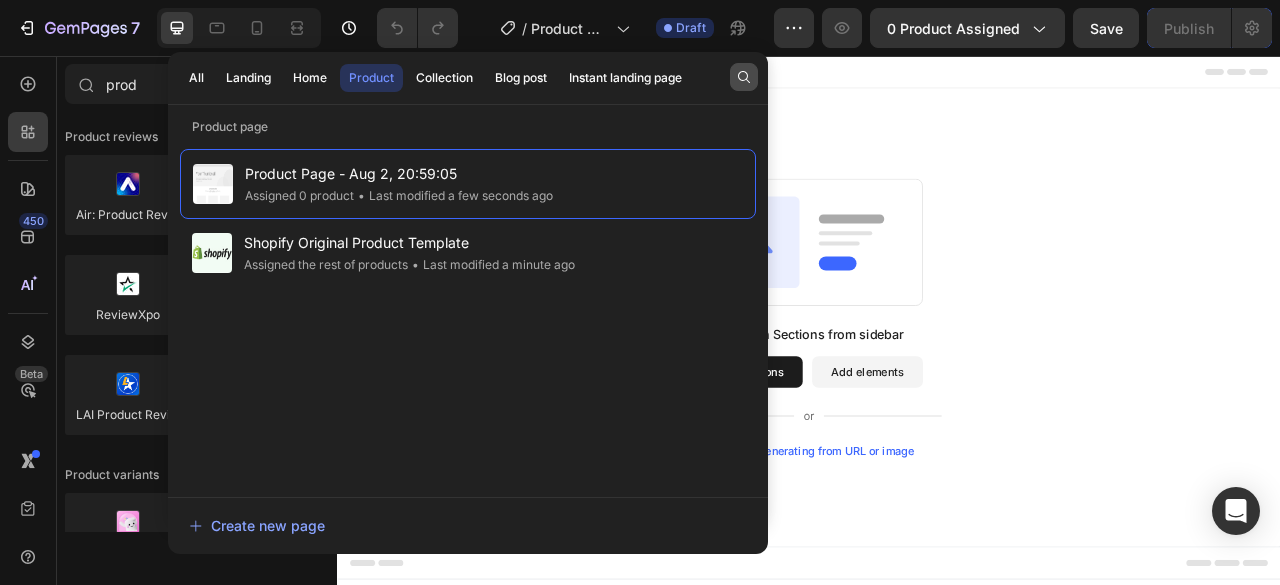 click 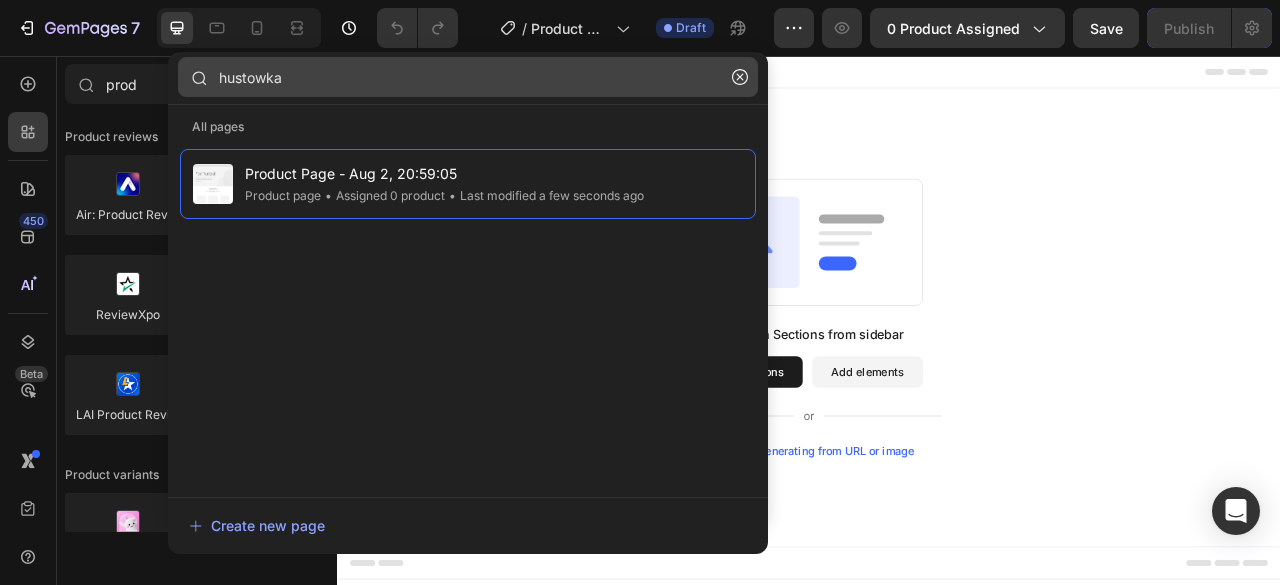 click on "hustowka" 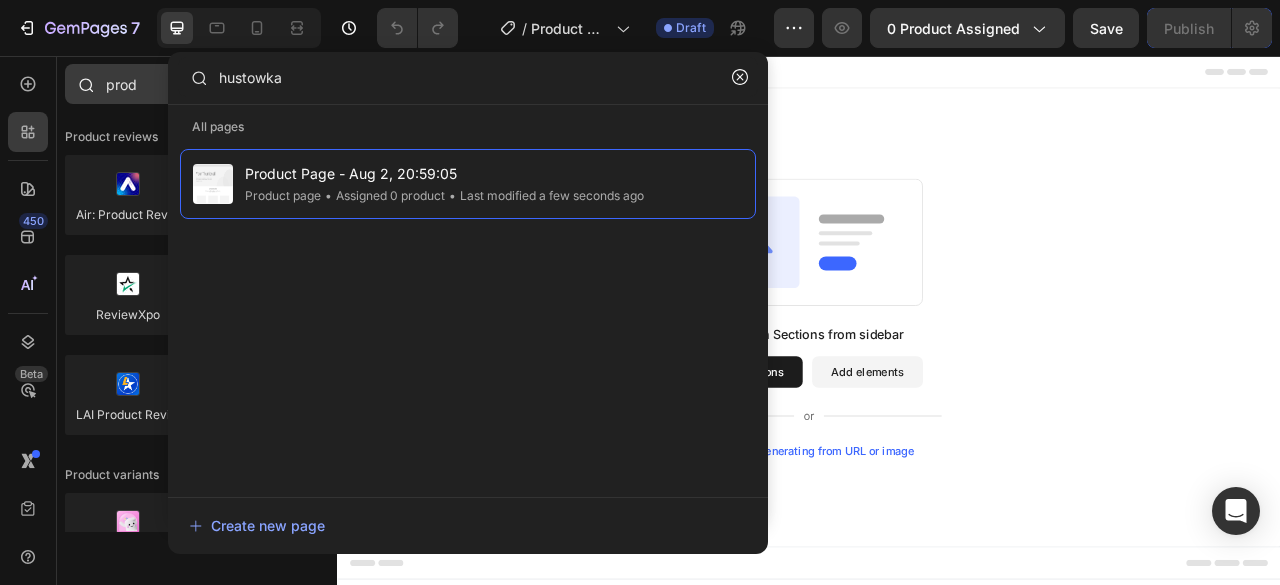 type on "hustowka" 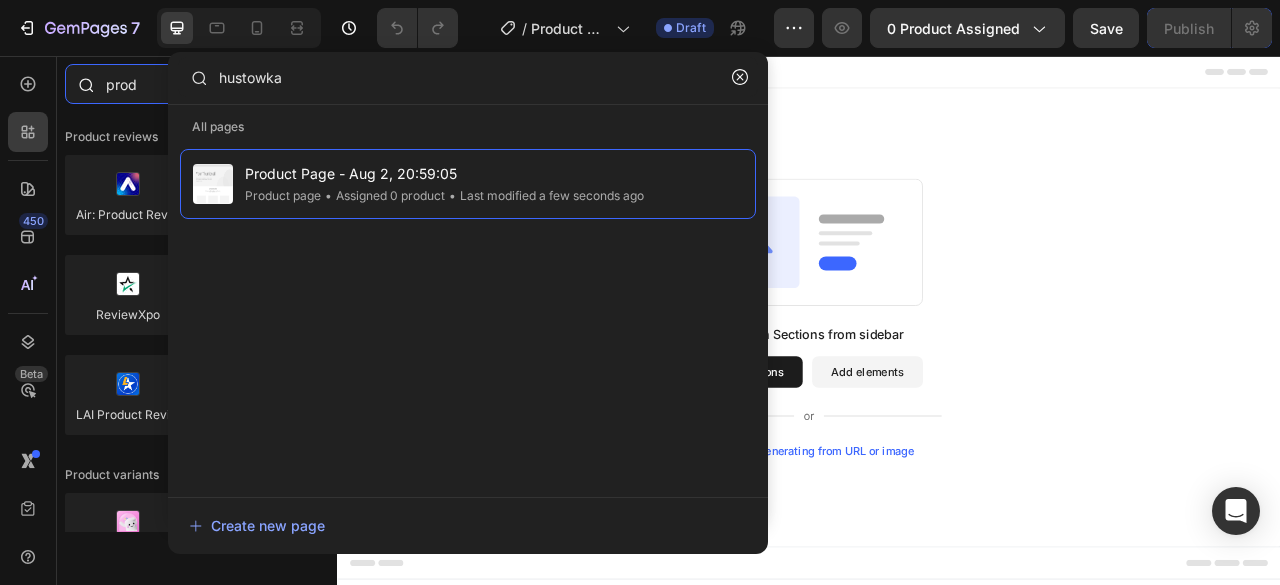 click on "prod" at bounding box center [197, 84] 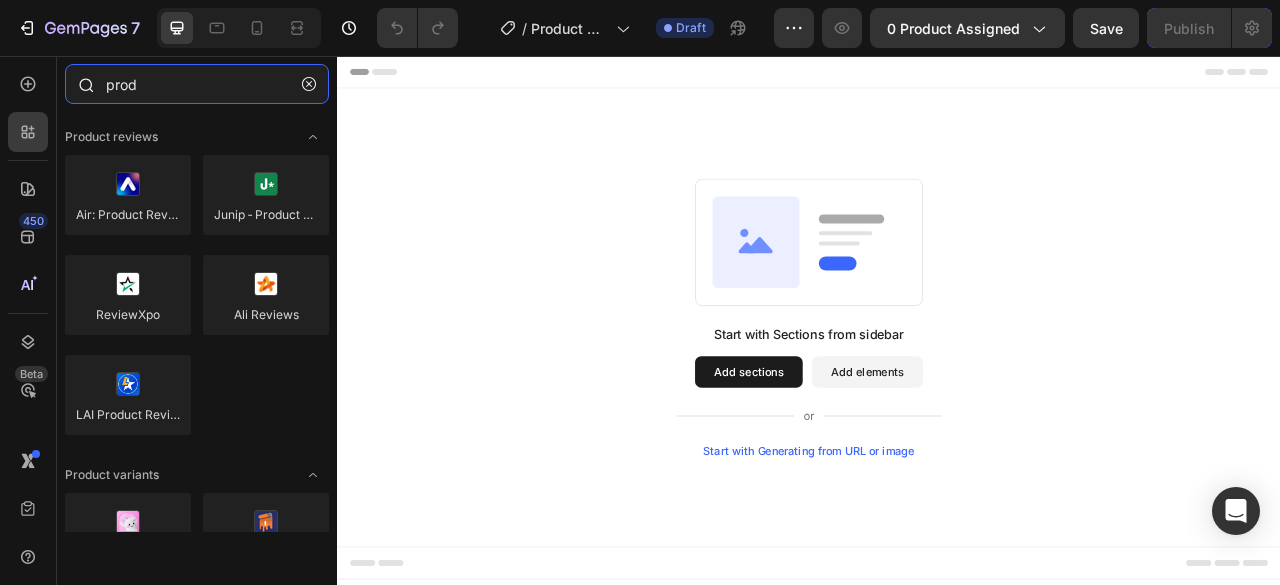 click on "prod" at bounding box center [197, 84] 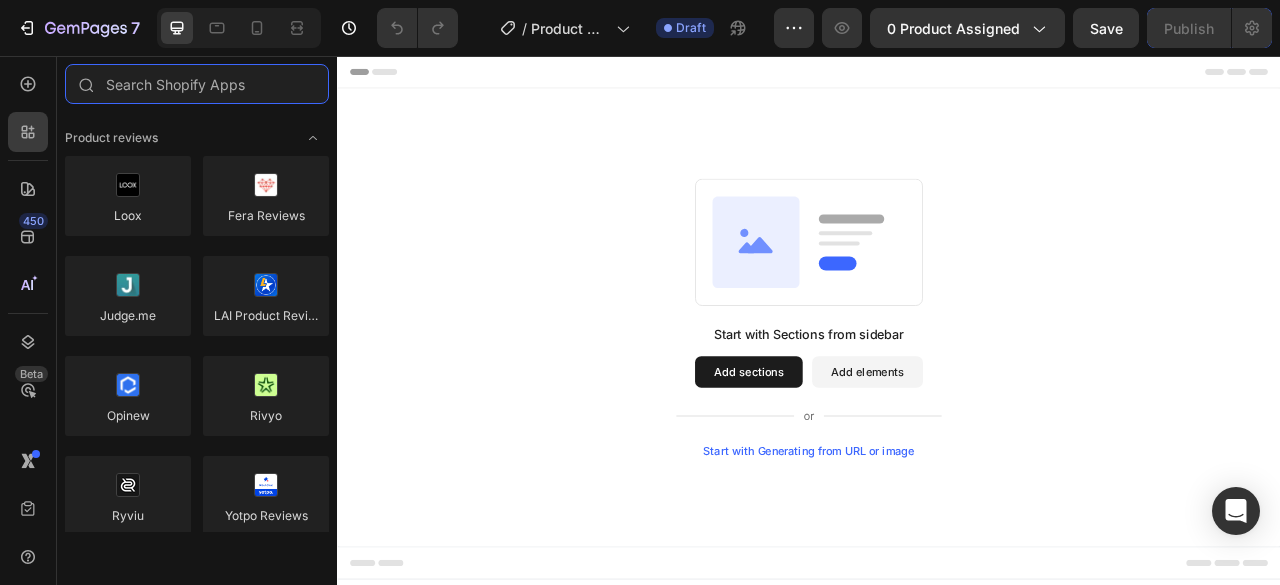 type 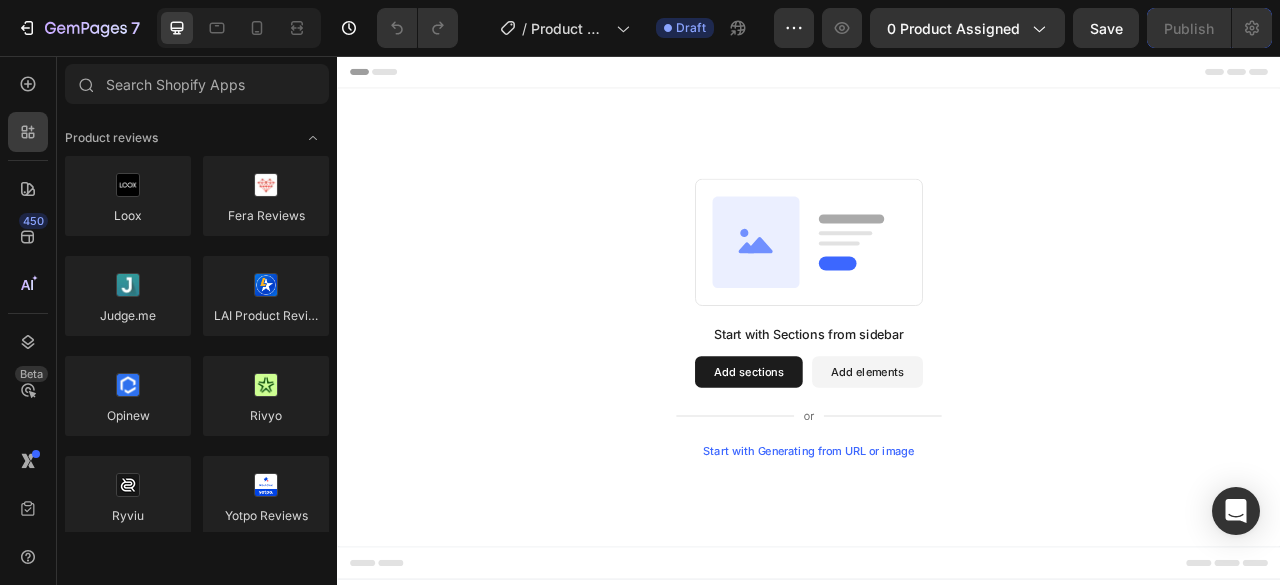 click on "Start with Sections from sidebar Add sections Add elements Start with Generating from URL or image" at bounding box center (937, 388) 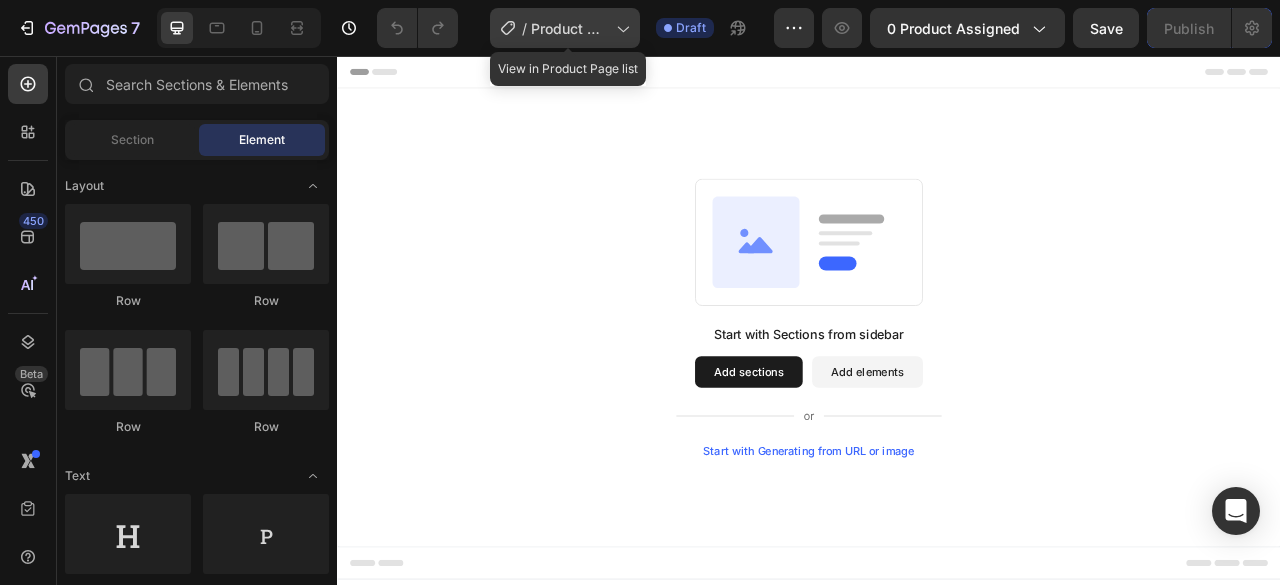 click on "Product Page - [DATE], [TIME]" at bounding box center (569, 28) 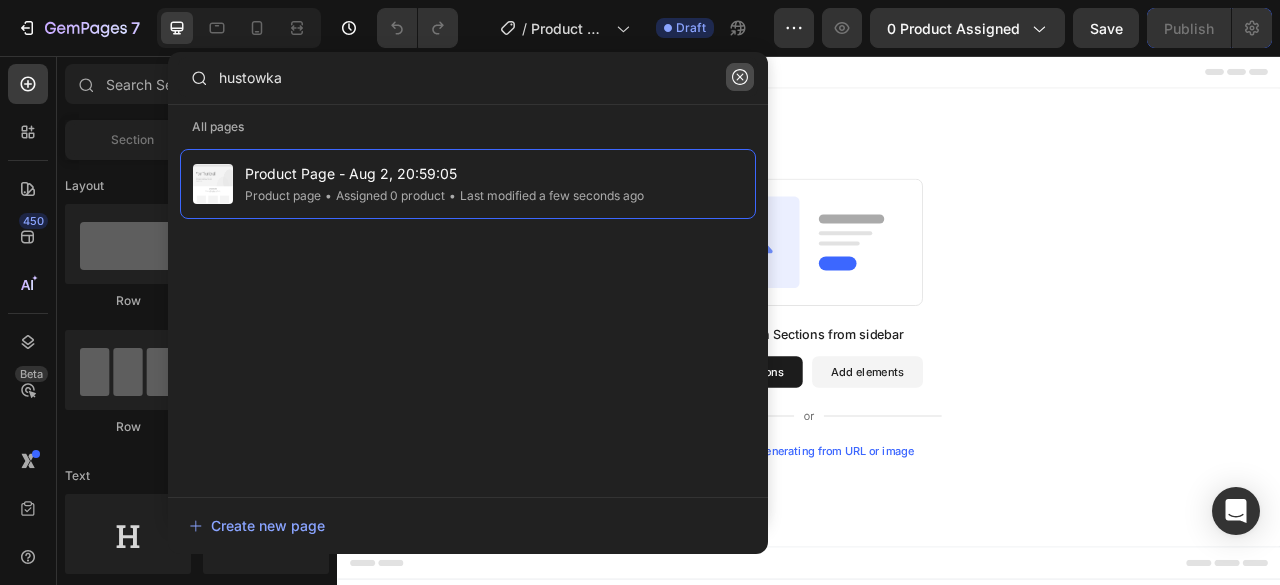 click at bounding box center (740, 77) 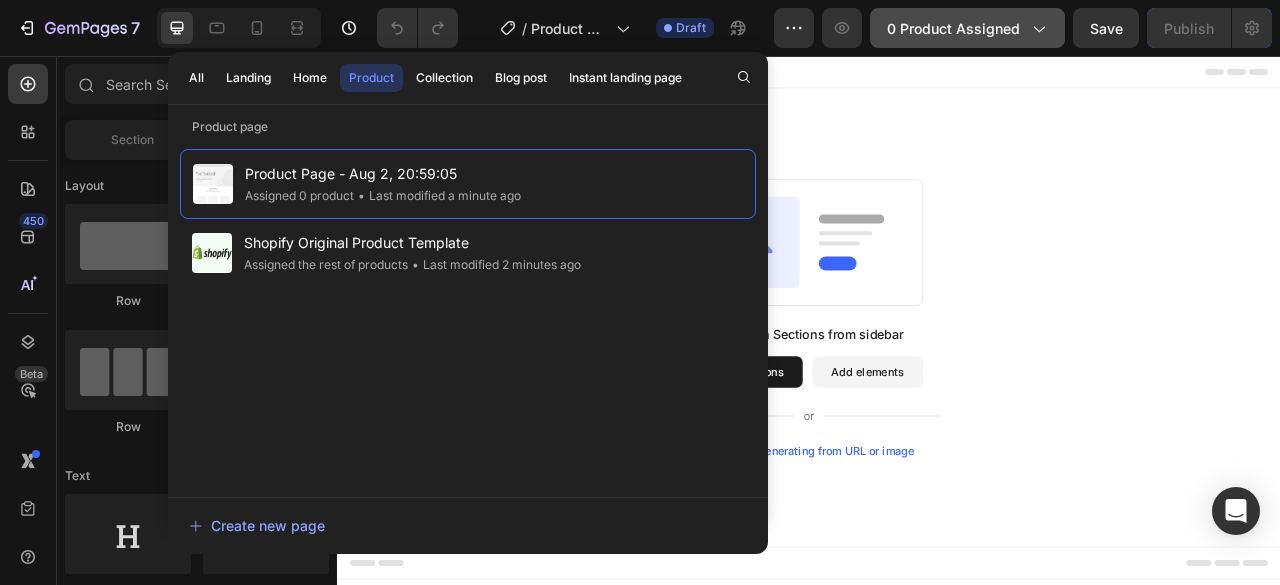 click on "0 product assigned" 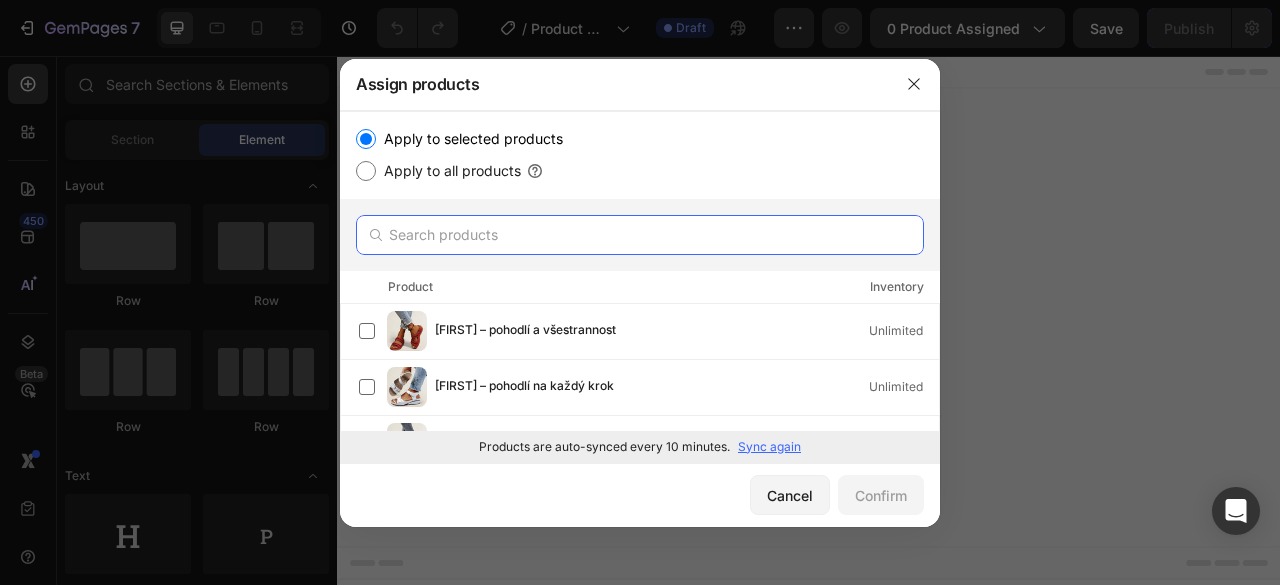 click at bounding box center [640, 235] 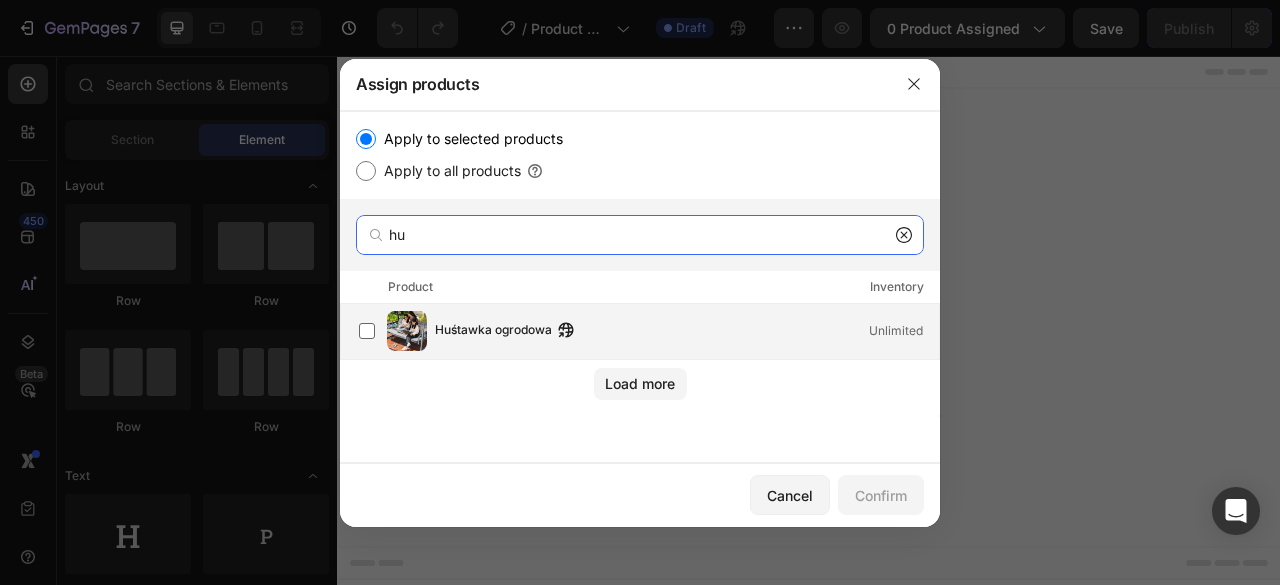 type on "hu" 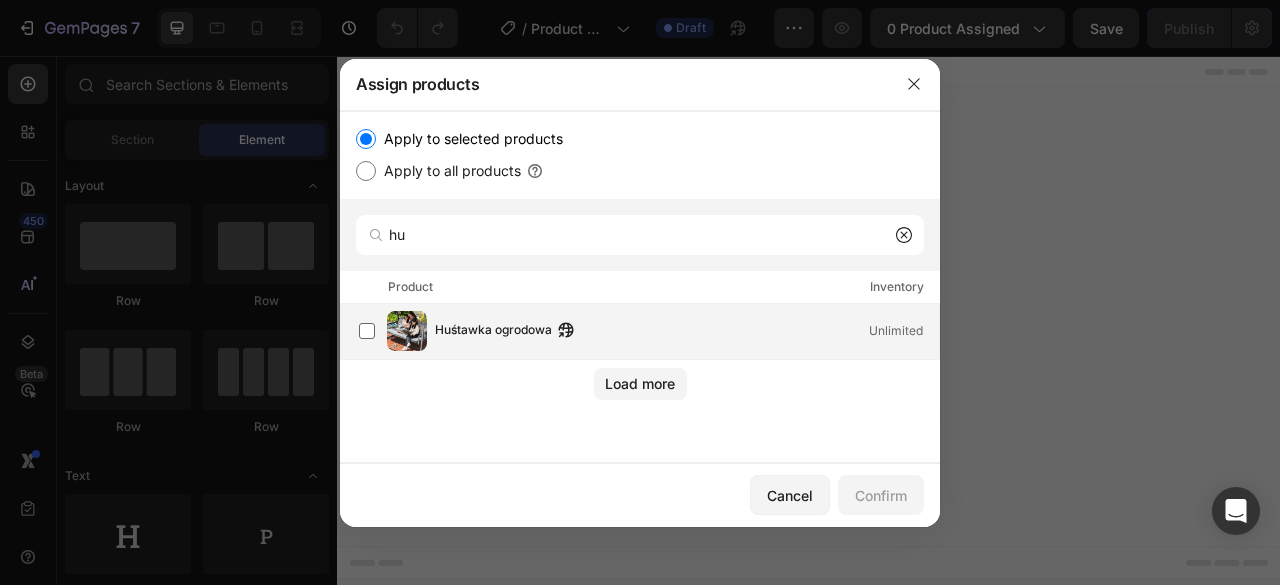 click on "Huśtawka ogrodowa Unlimited" at bounding box center [649, 331] 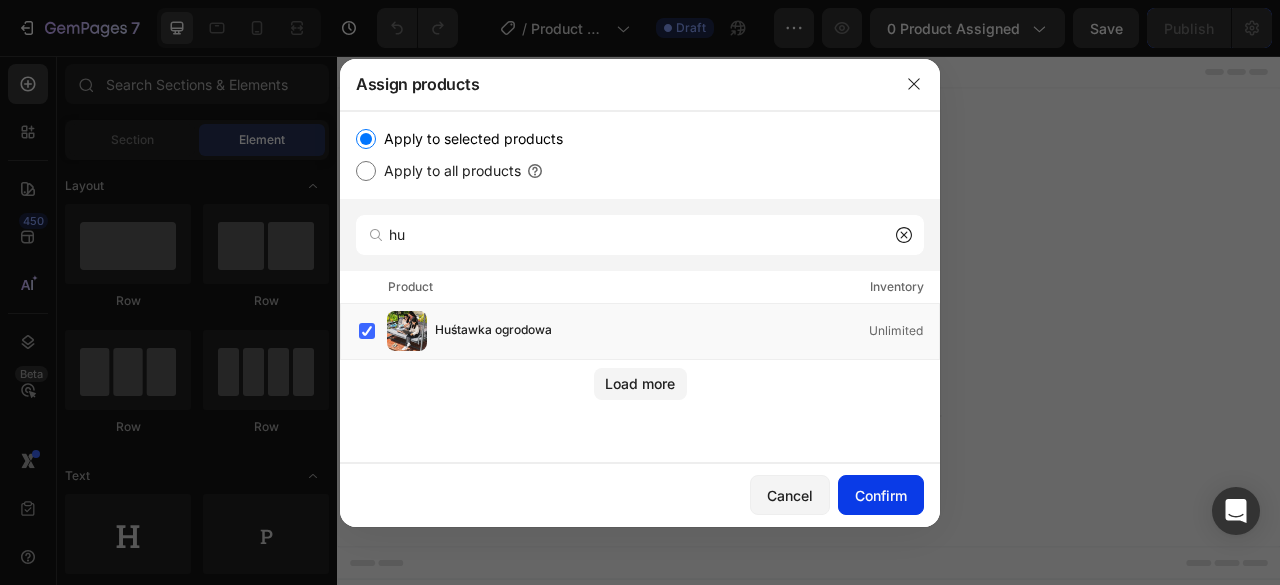 click on "Confirm" at bounding box center (881, 495) 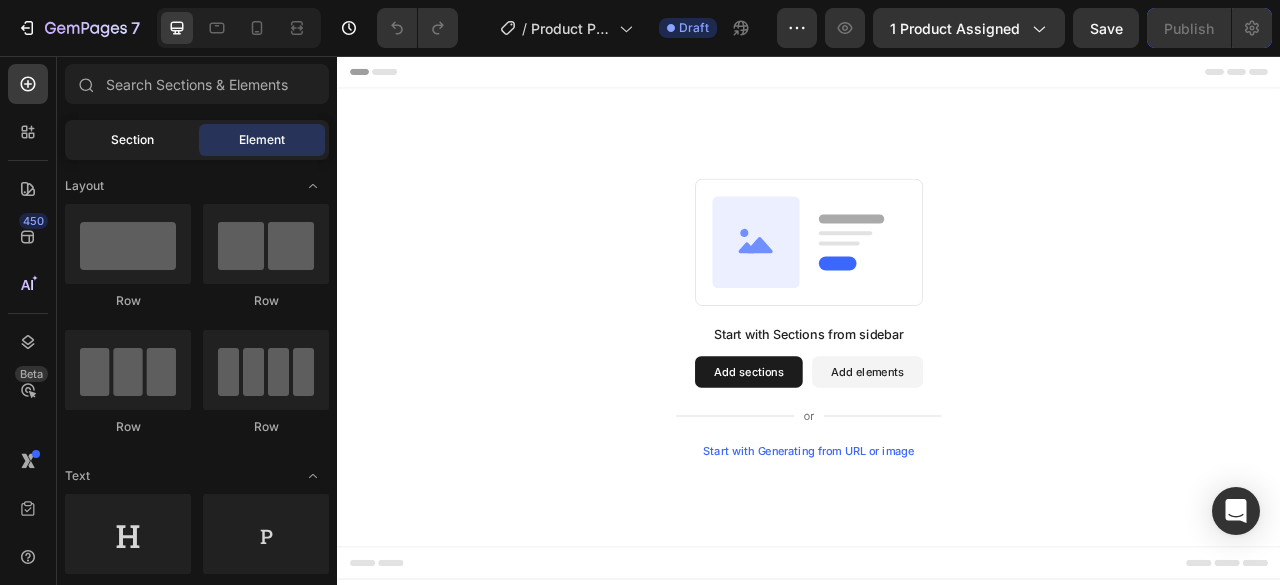 click on "Section" at bounding box center [132, 140] 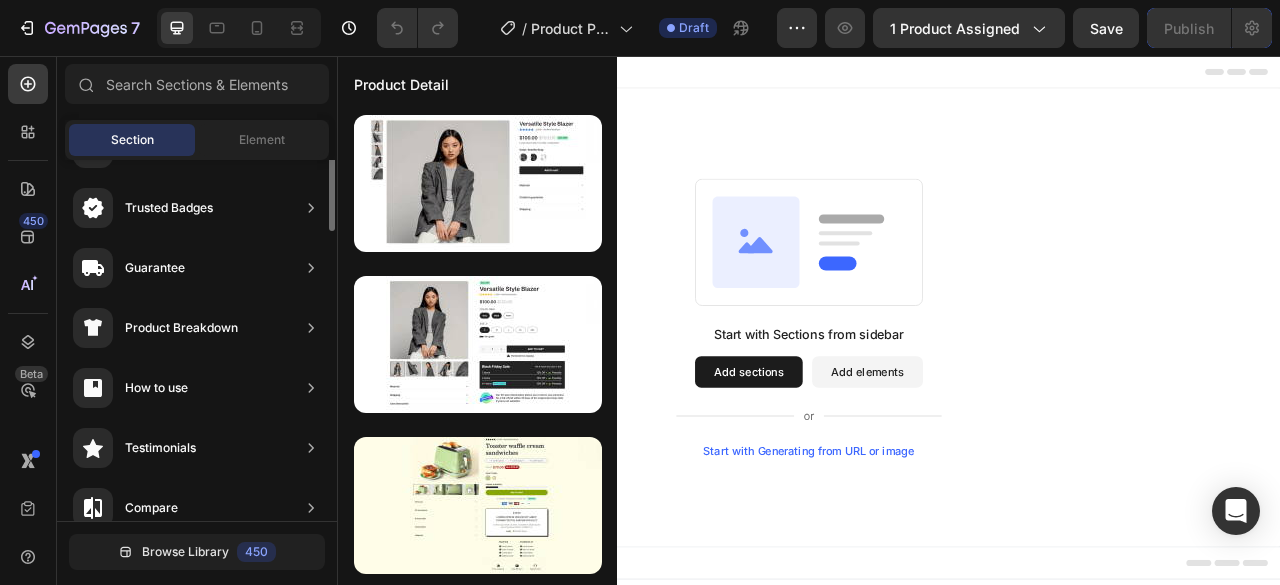 scroll, scrollTop: 0, scrollLeft: 0, axis: both 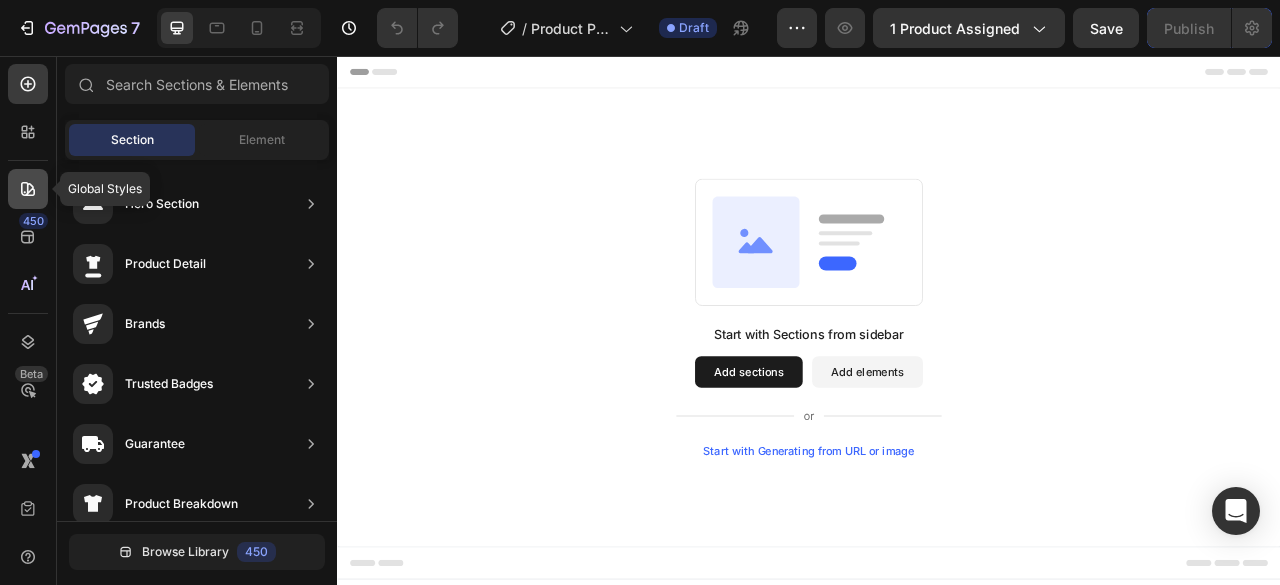 click 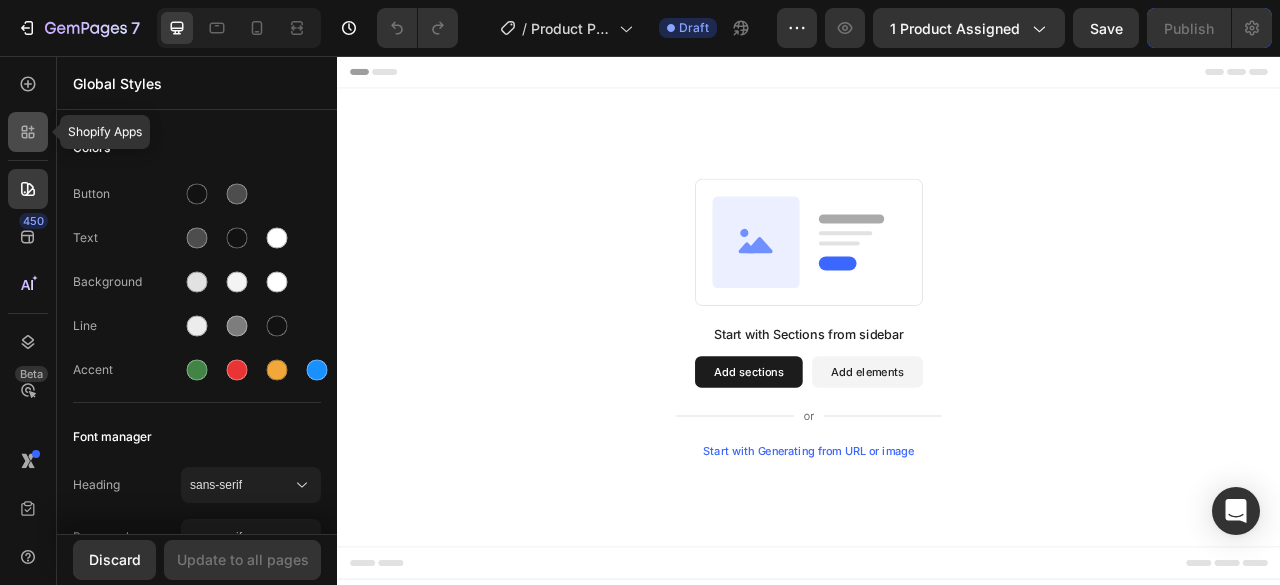 click 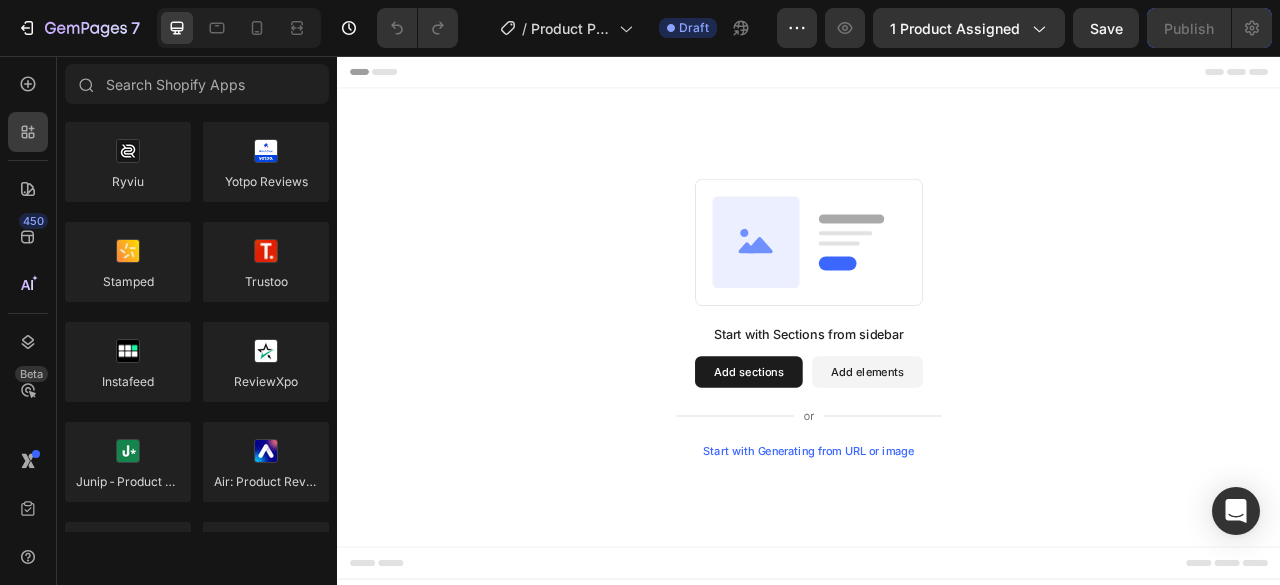 scroll, scrollTop: 0, scrollLeft: 0, axis: both 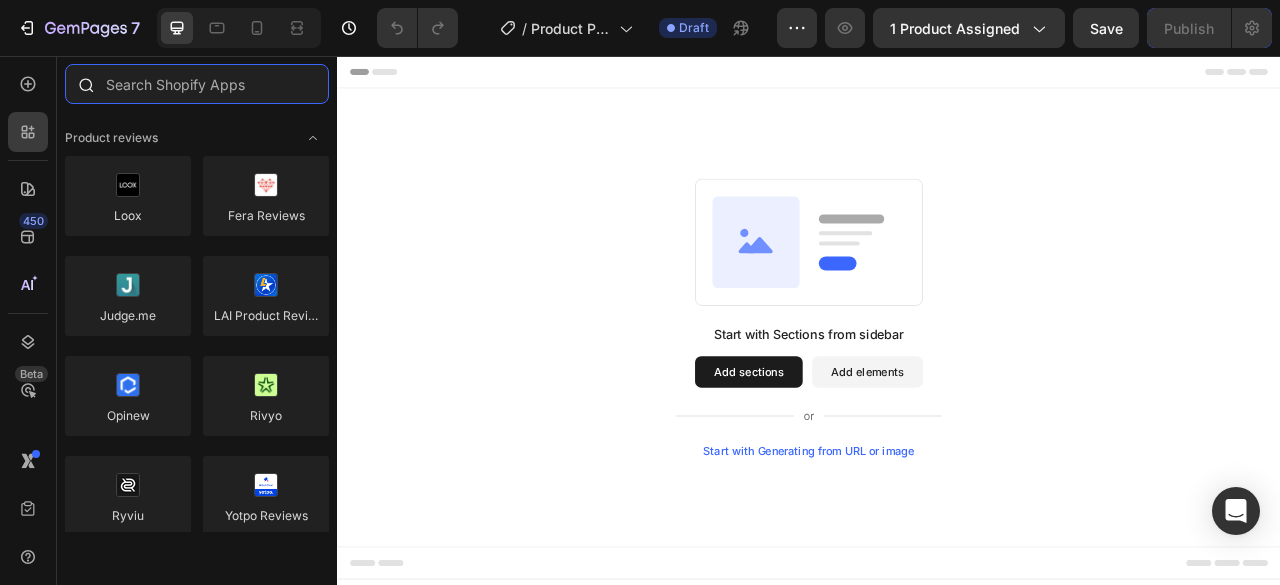 click at bounding box center [197, 84] 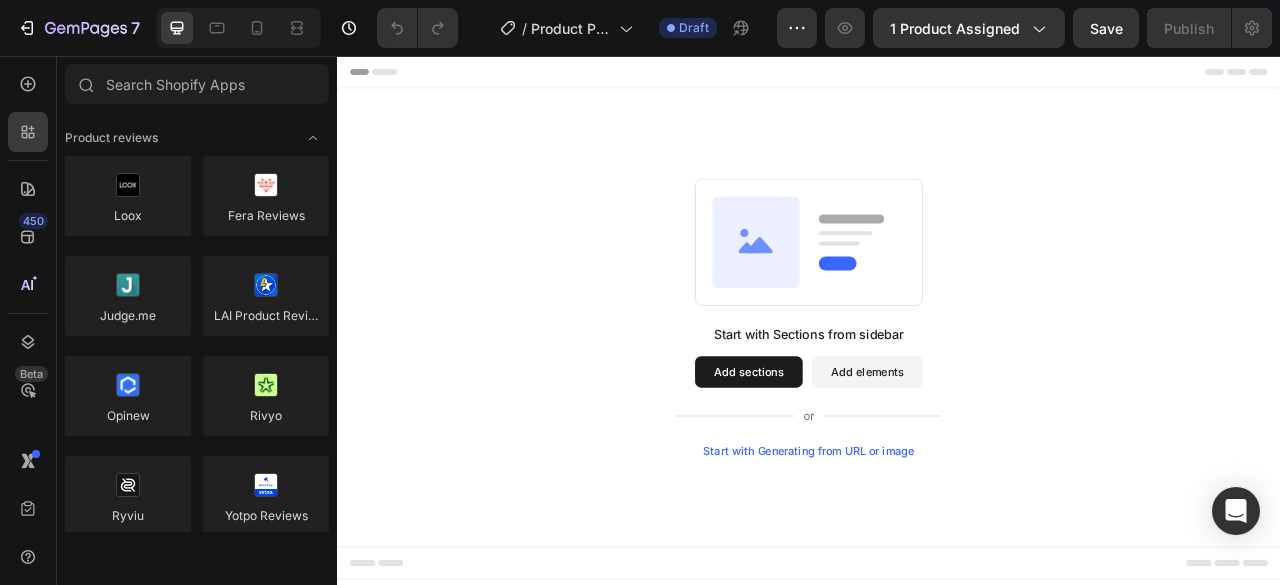 click on "Start with Generating from URL or image" at bounding box center (937, 558) 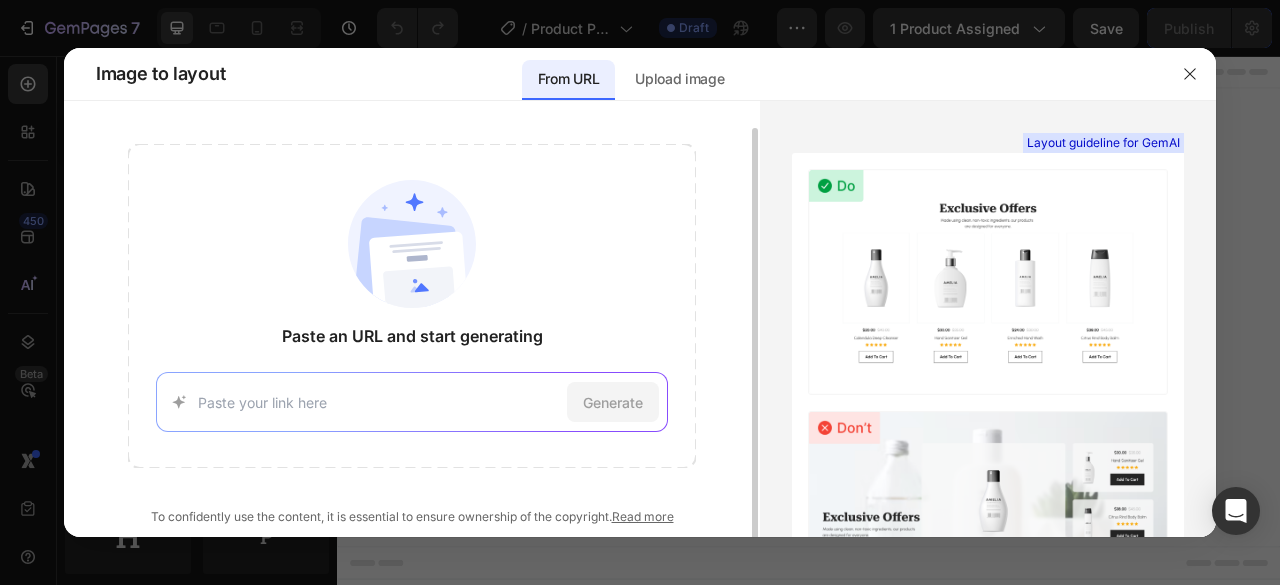 scroll, scrollTop: 20, scrollLeft: 0, axis: vertical 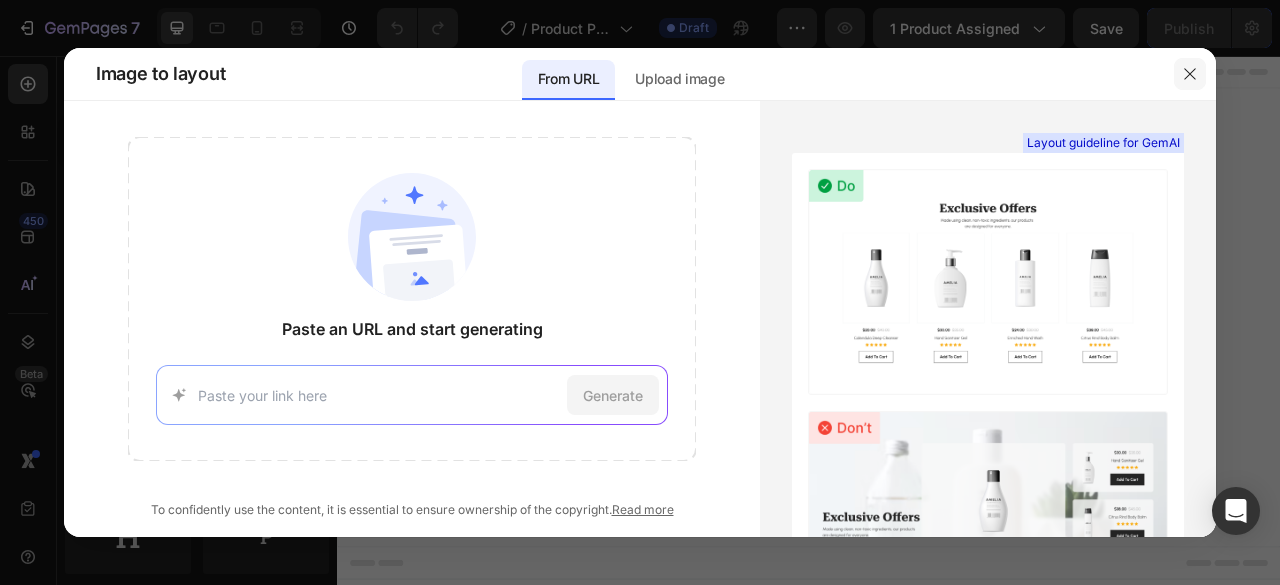 click at bounding box center (1190, 74) 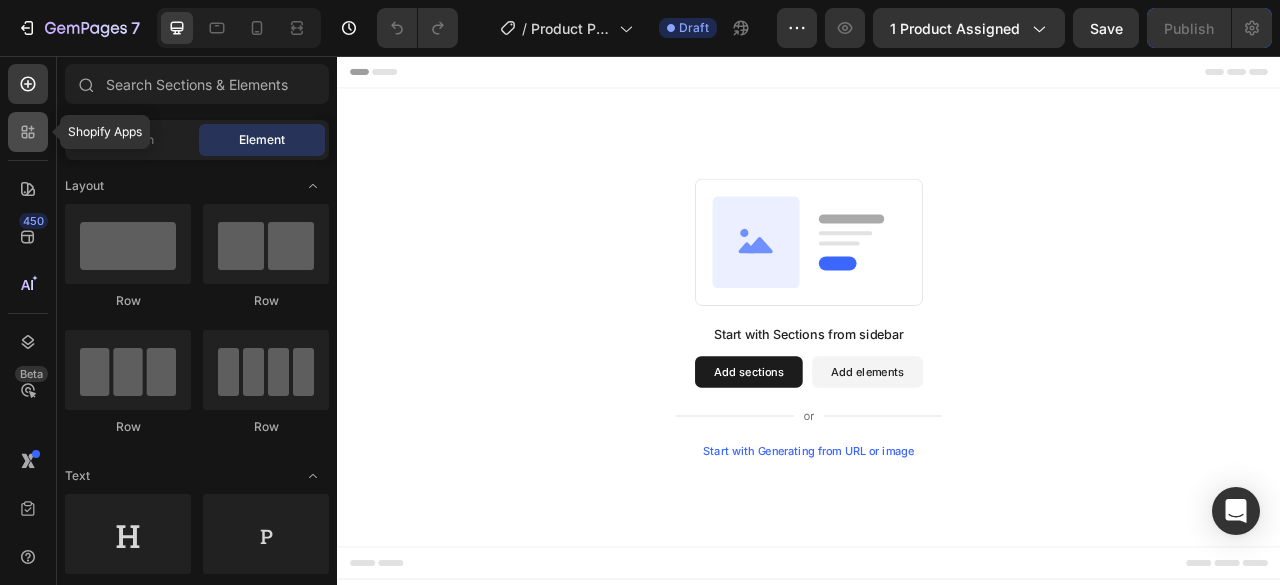 click 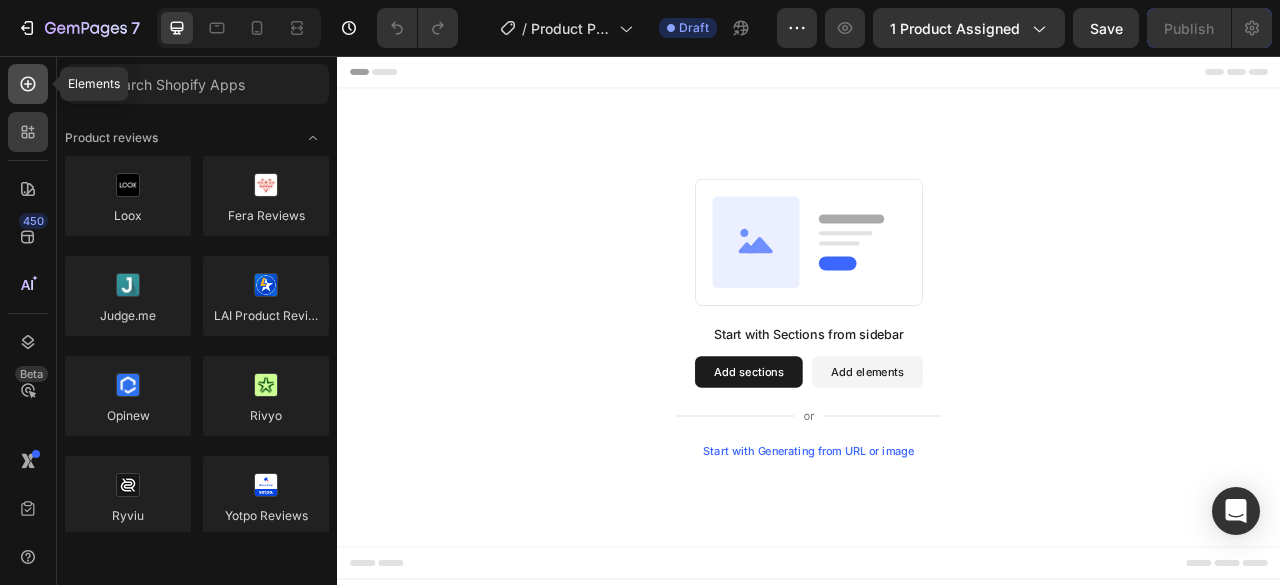 click 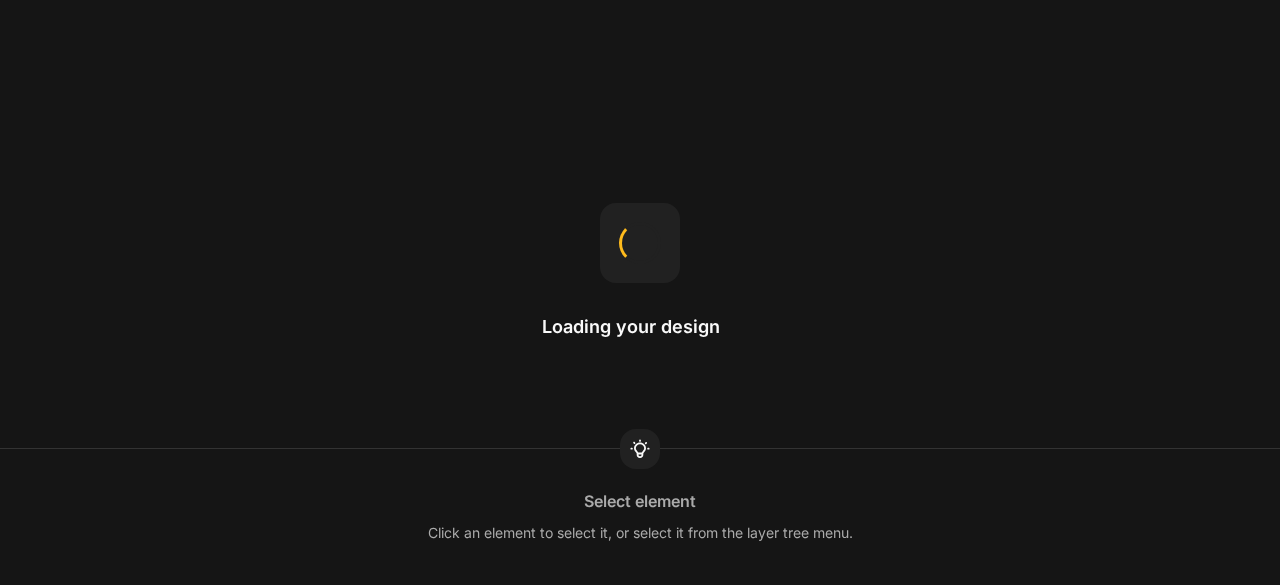 scroll, scrollTop: 0, scrollLeft: 0, axis: both 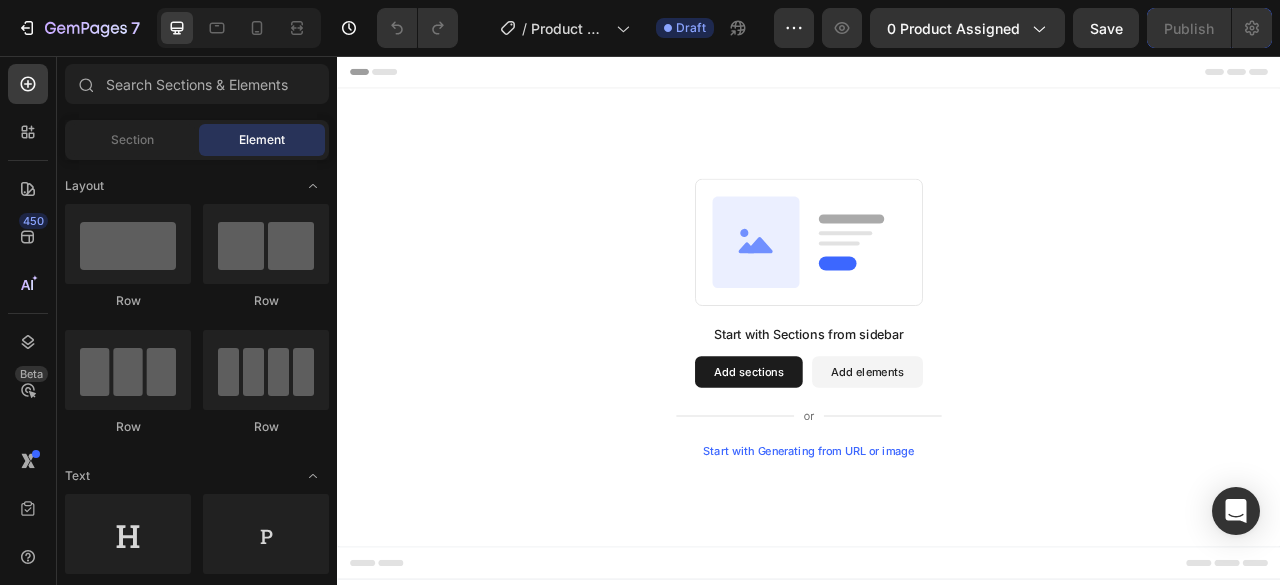 click on "Add sections" at bounding box center (860, 458) 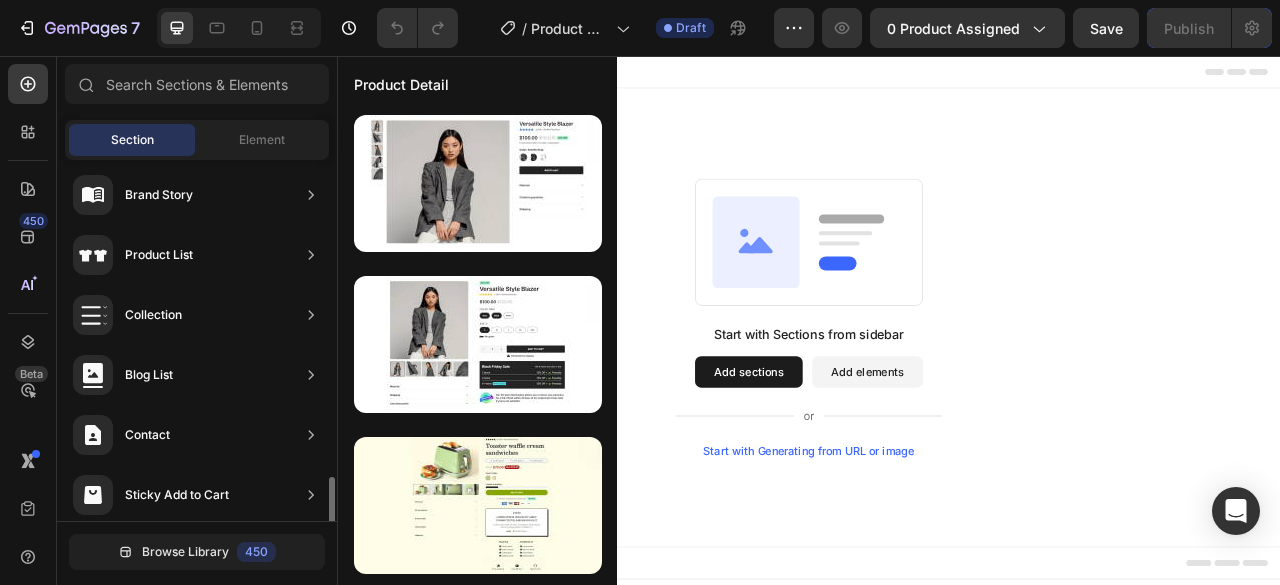 scroll, scrollTop: 798, scrollLeft: 0, axis: vertical 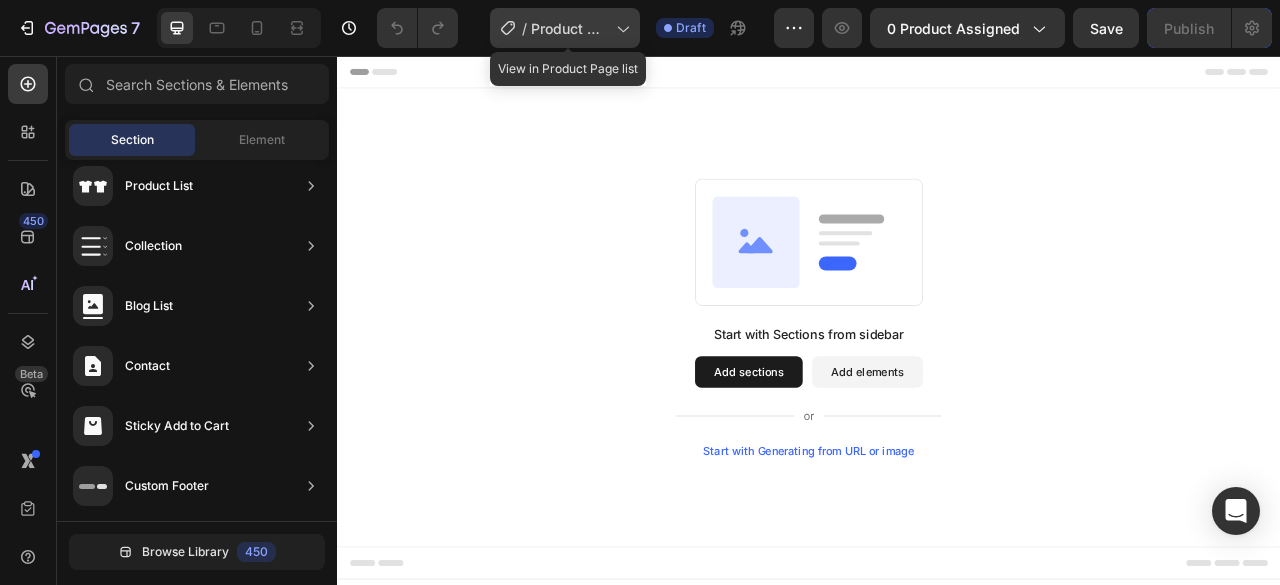 click on "/  Product Page - [DATE], [TIME]" 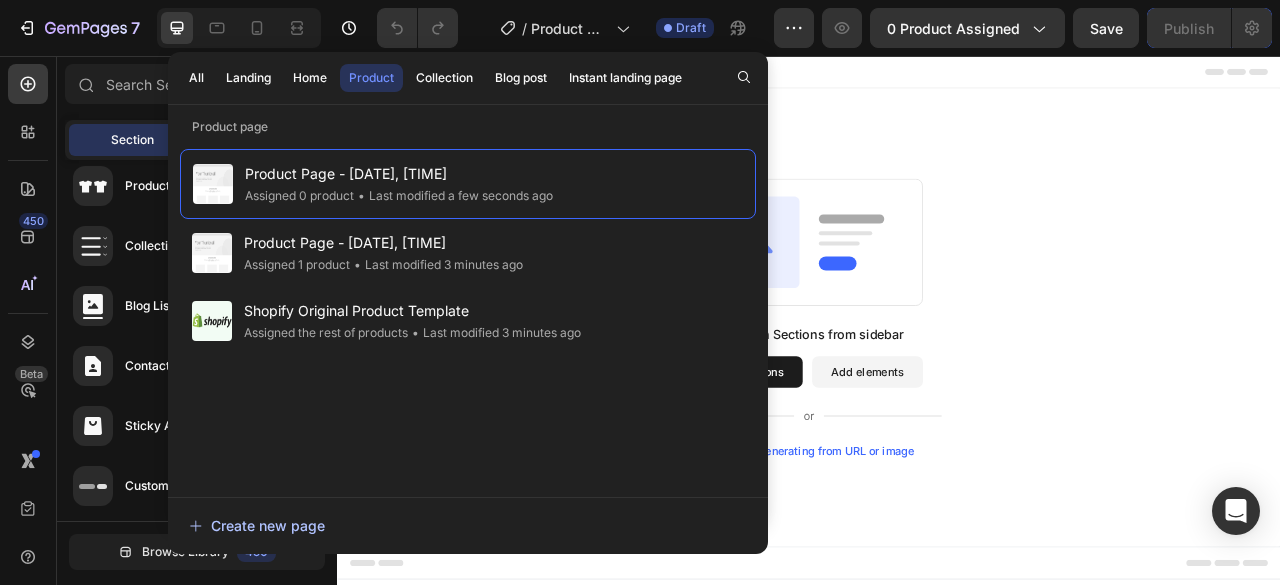 click on "Create new page" at bounding box center (257, 525) 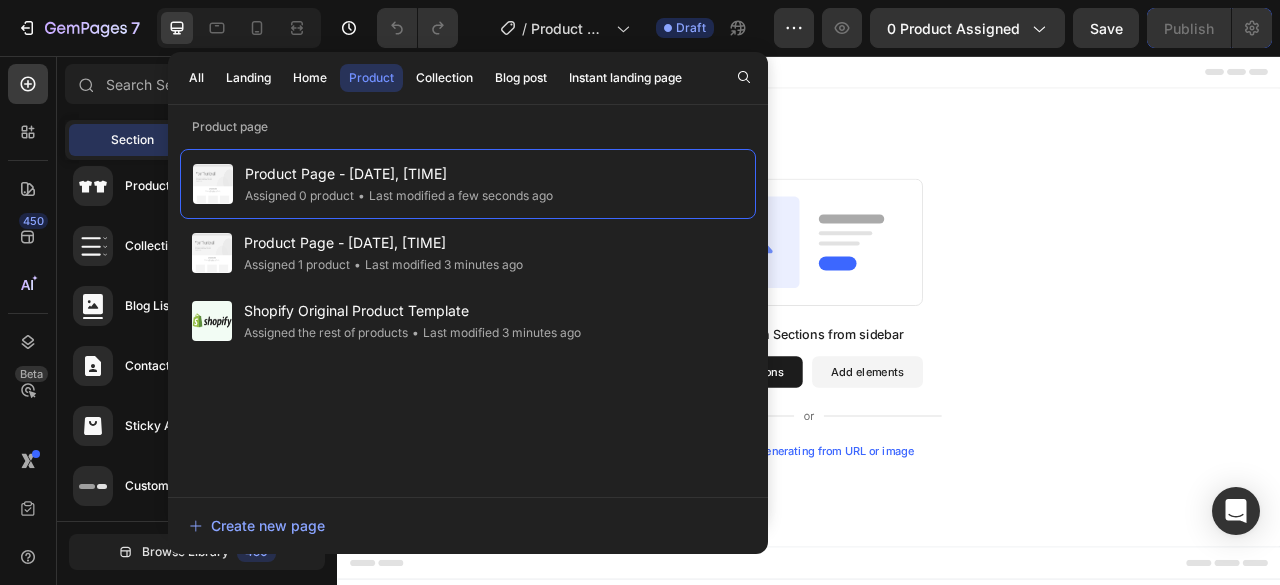 click on "All Landing Home Product Collection Blog post Instant landing page Product page Product Page - [DATE], [TIME] Assigned 0 product • Last modified a few seconds ago Product Page - [DATE], [TIME] Assigned 1 product • Last modified 3 minutes ago Shopify Original Product Template Assigned the rest of products • Last modified 3 minutes ago Create new page" at bounding box center (468, 290) 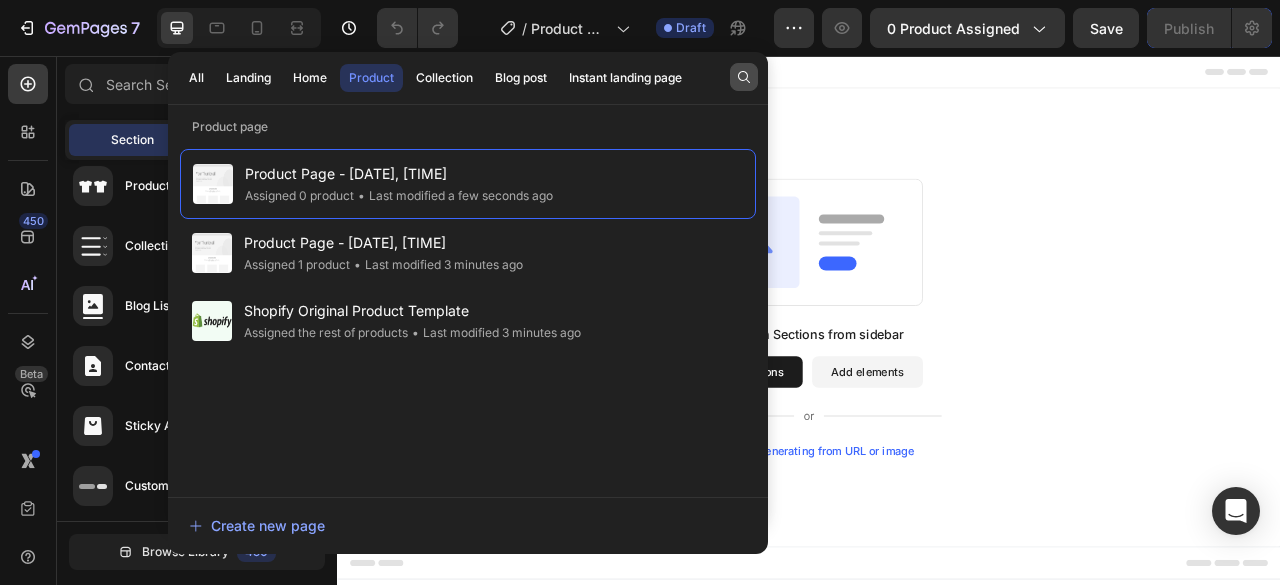 click at bounding box center (744, 77) 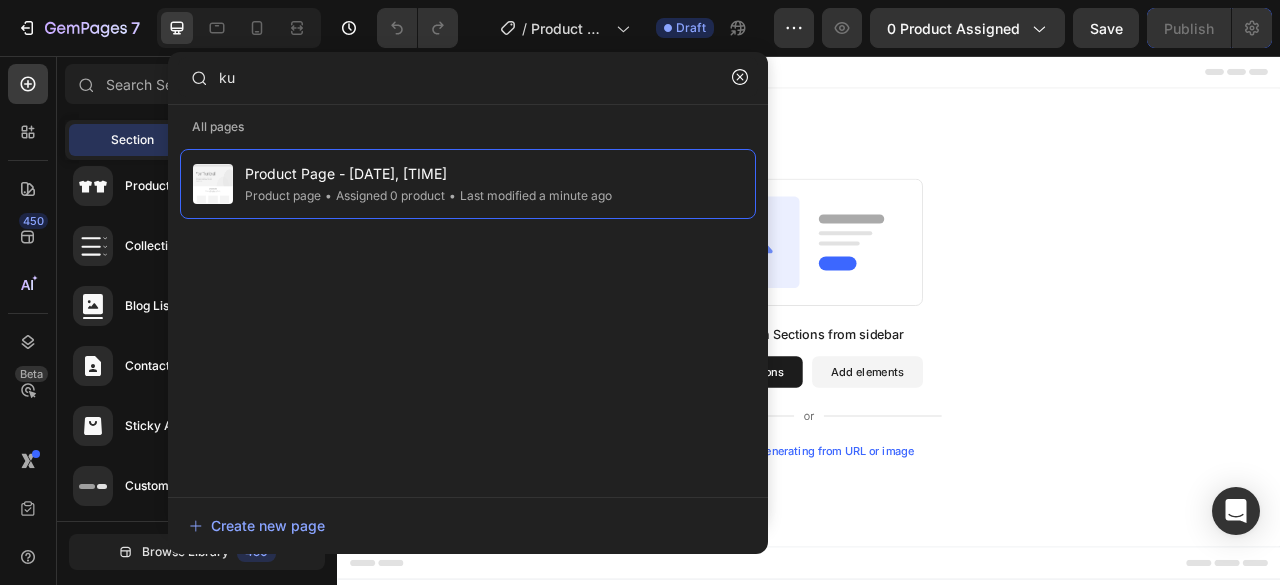 type on "ku" 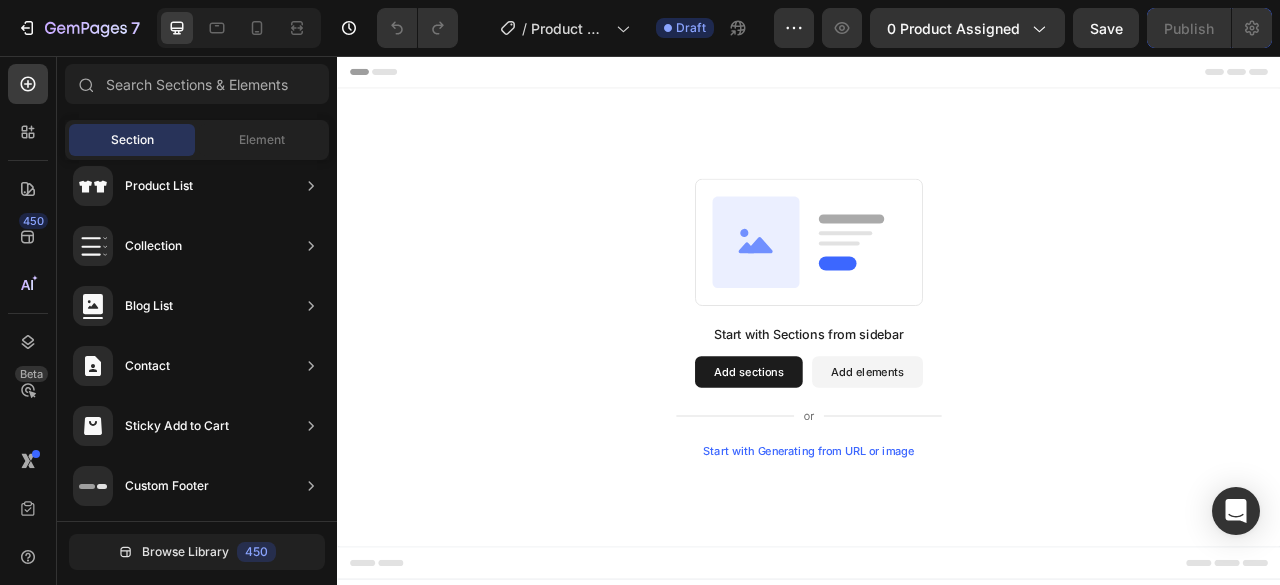 click on "Header" at bounding box center [937, 76] 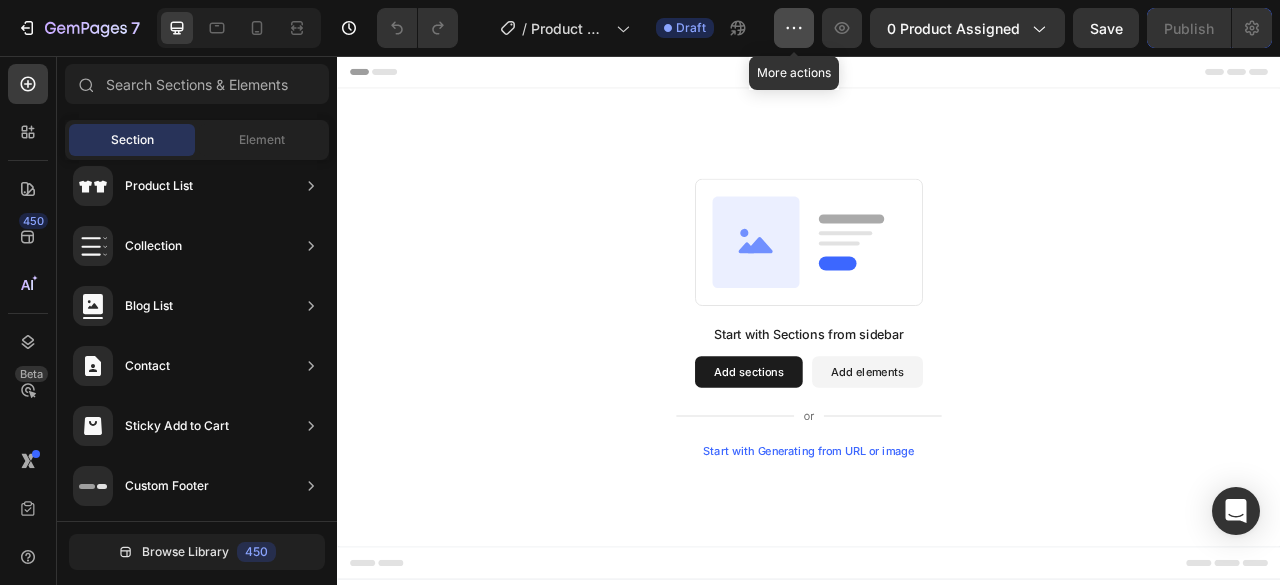 click 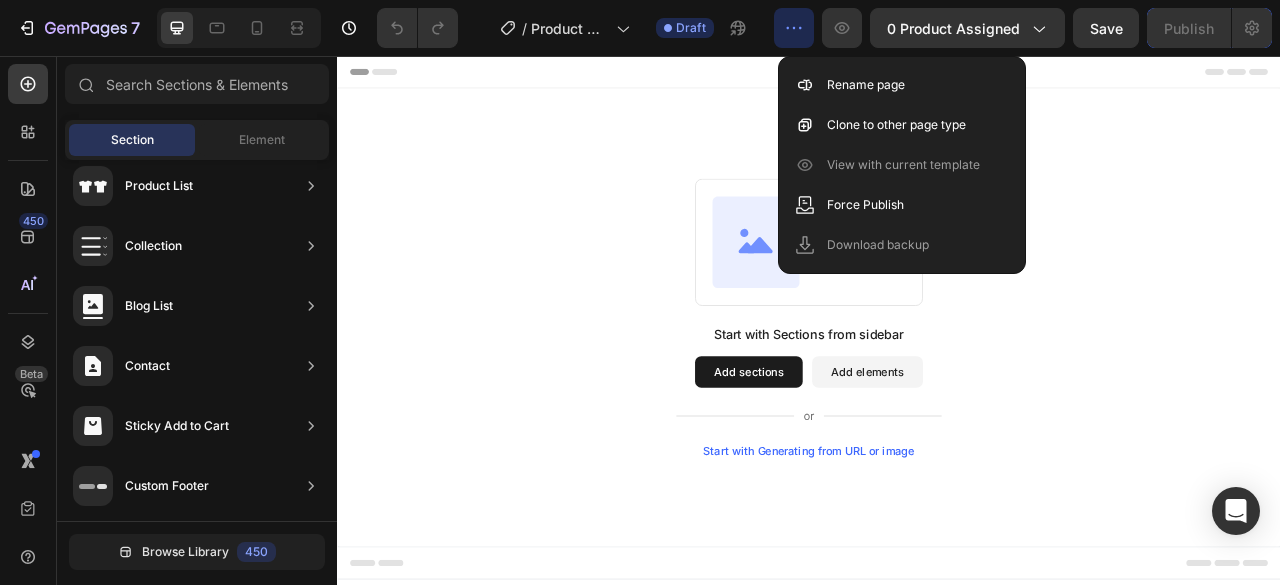 click on "Start with Sections from sidebar Add sections Add elements Start with Generating from URL or image" at bounding box center (937, 388) 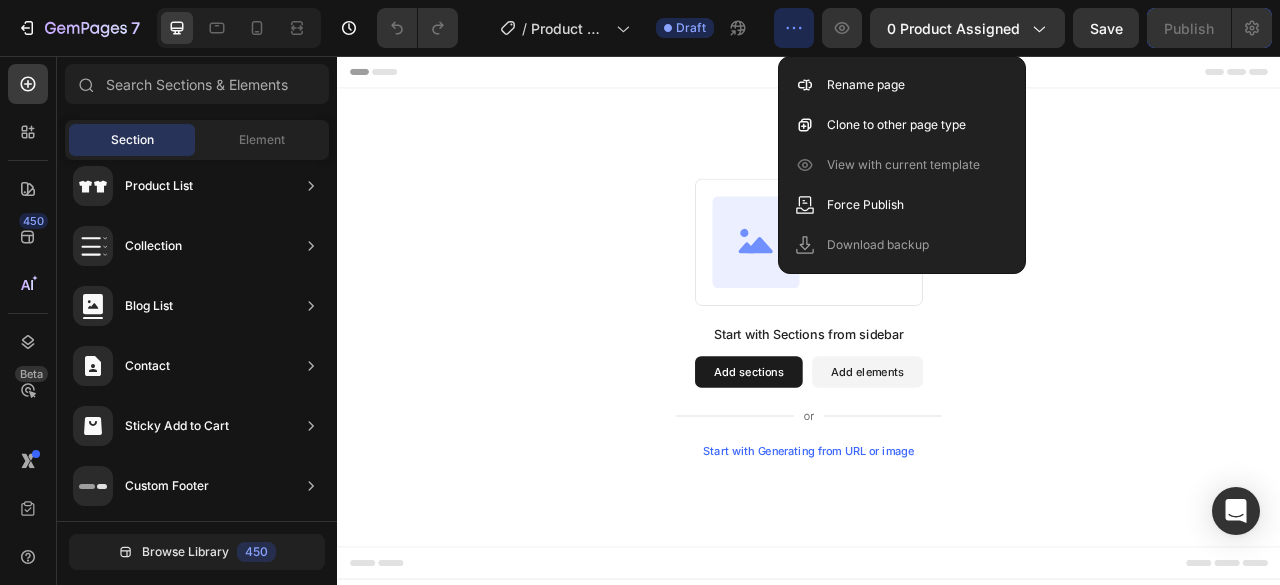 click on "Start with Sections from sidebar Add sections Add elements Start with Generating from URL or image" at bounding box center (937, 388) 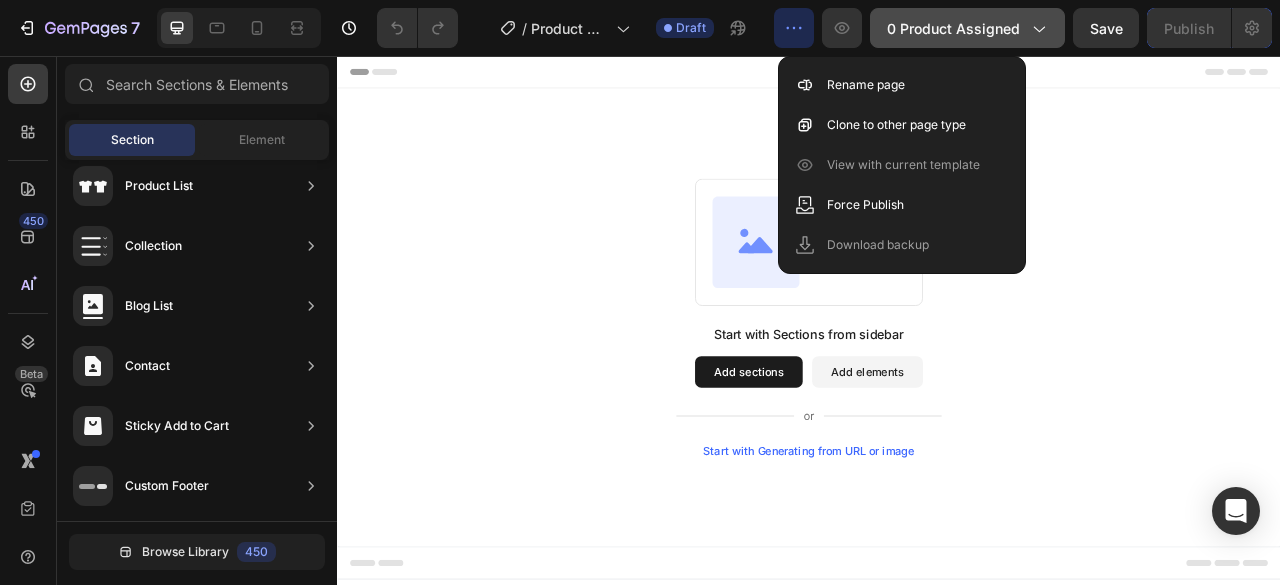 click on "0 product assigned" 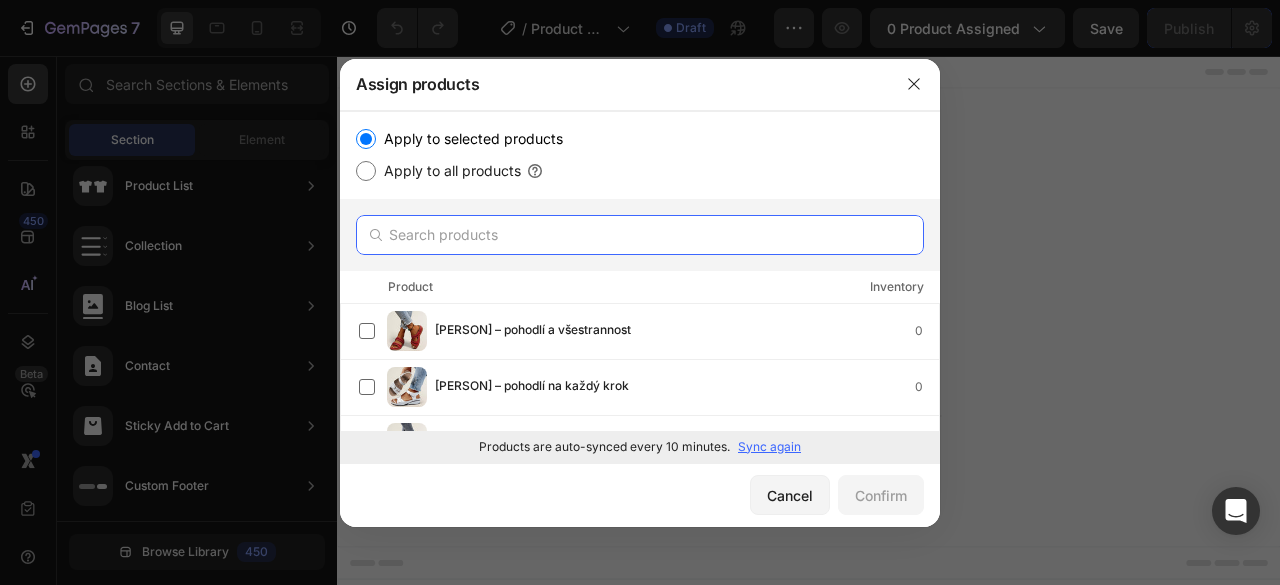 click at bounding box center [640, 235] 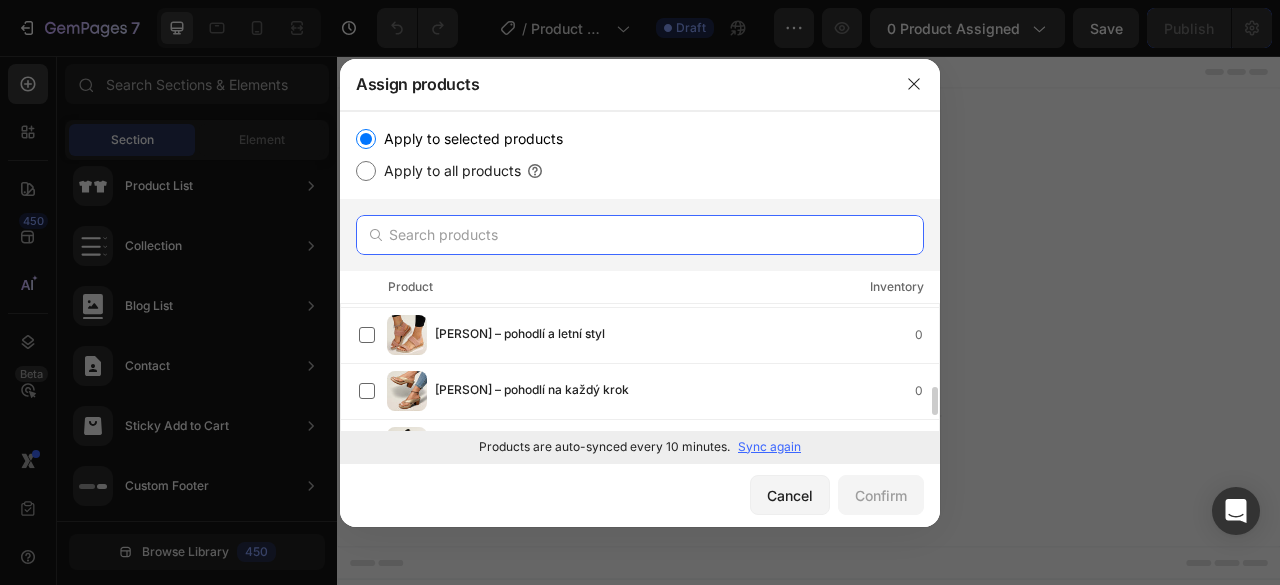 scroll, scrollTop: 0, scrollLeft: 0, axis: both 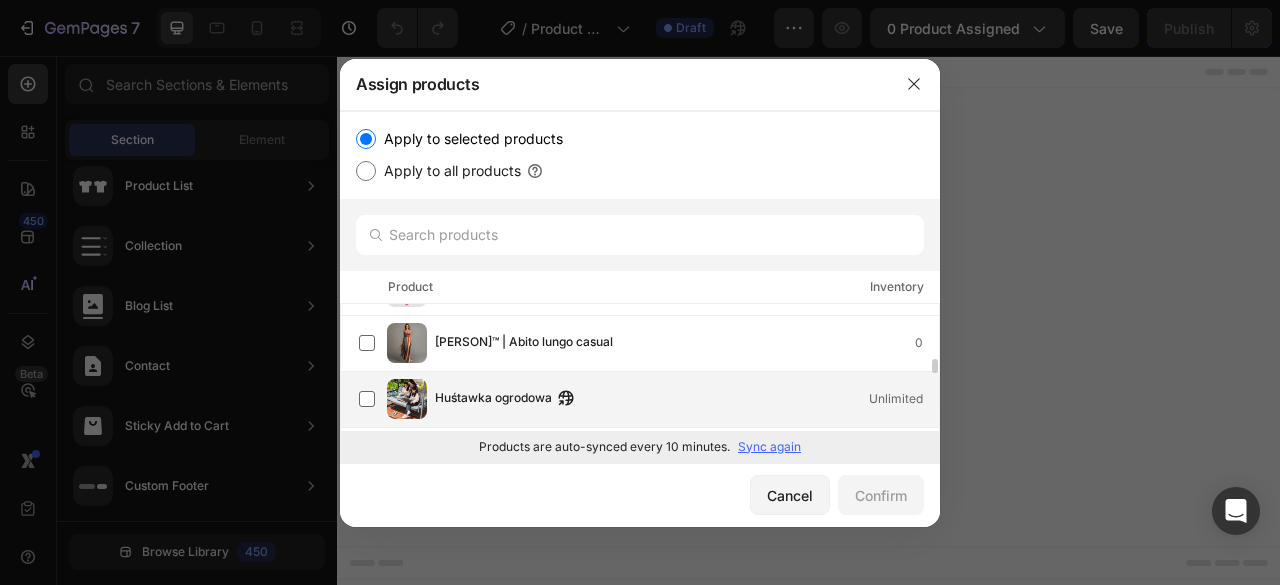 click on "Huśtawka ogrodowa" at bounding box center (493, 399) 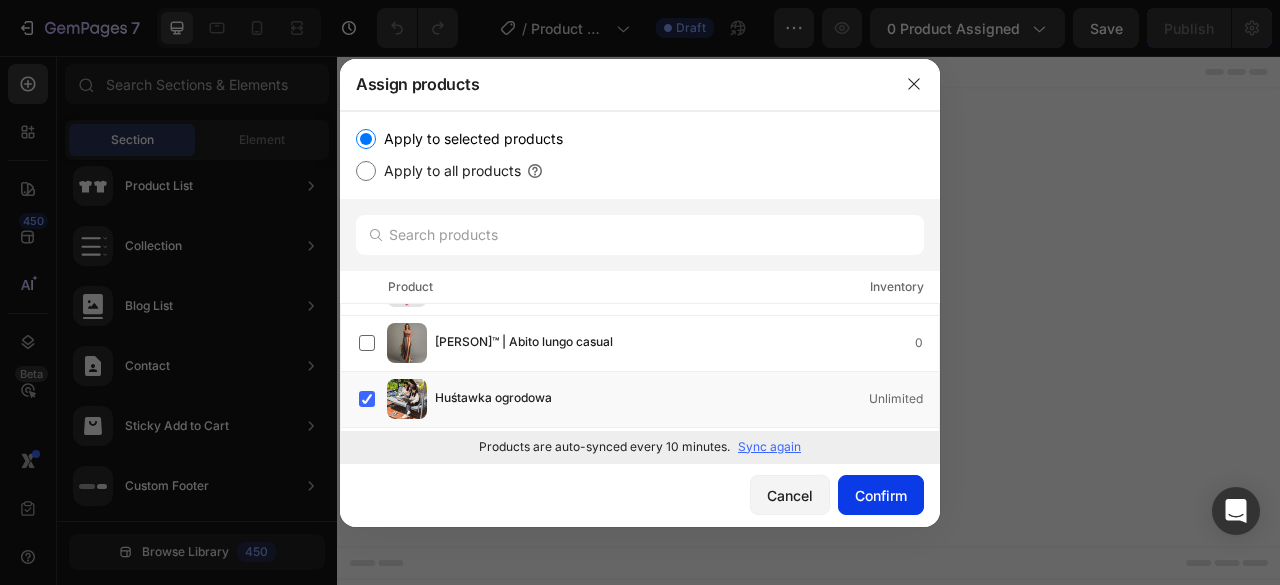 click on "Confirm" at bounding box center (881, 495) 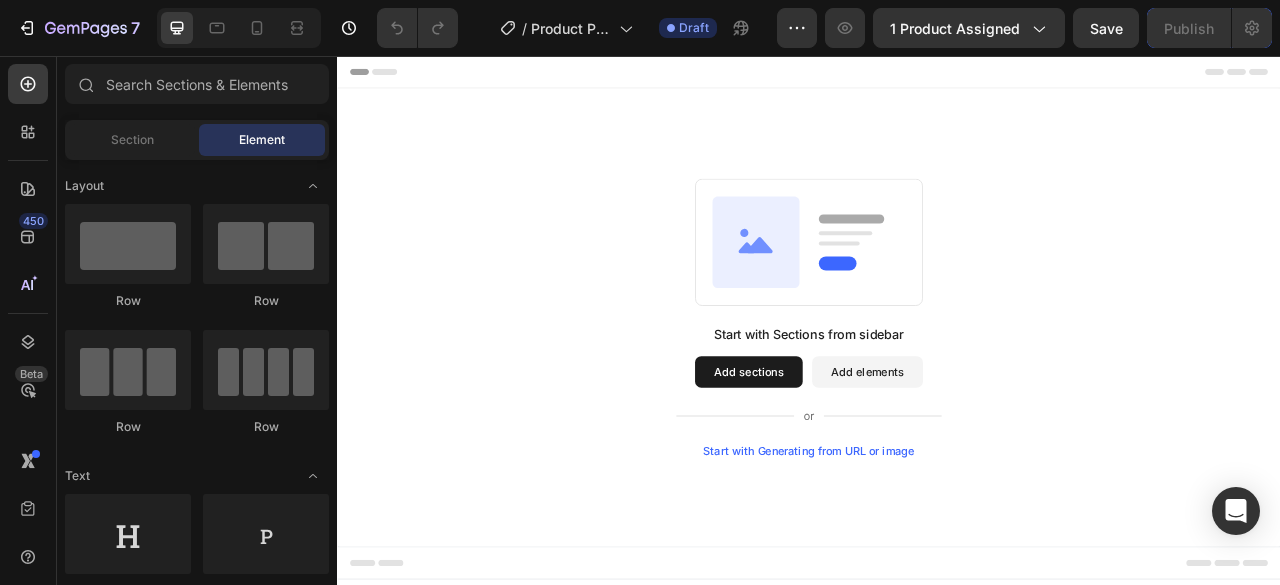 click on "Header" at bounding box center [394, 76] 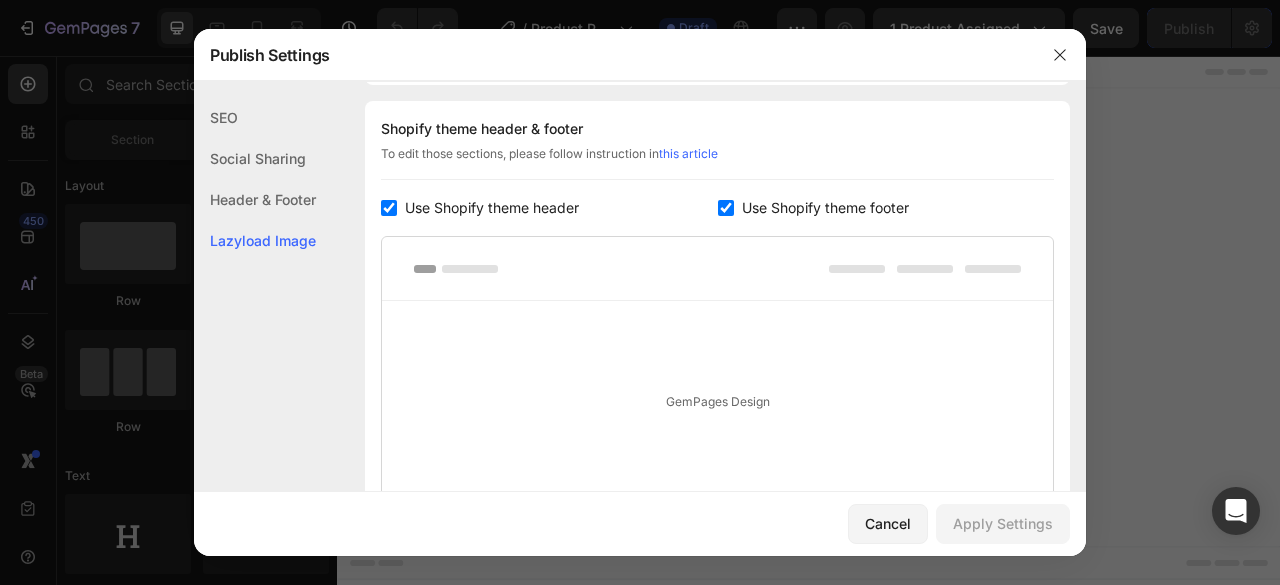 scroll, scrollTop: 529, scrollLeft: 0, axis: vertical 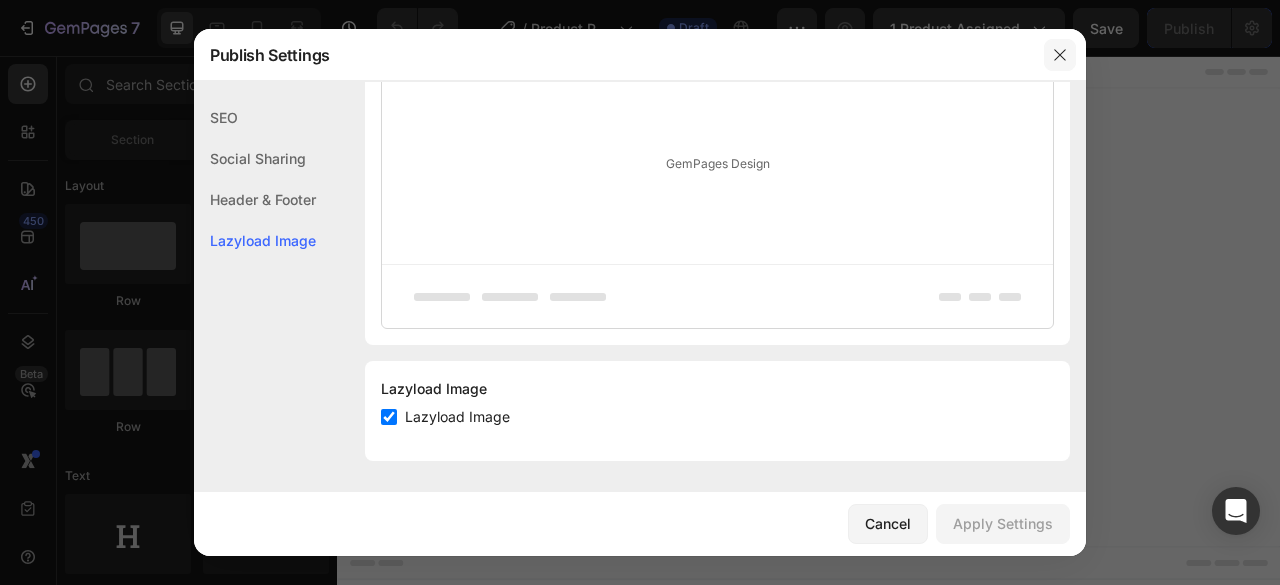 click at bounding box center [1060, 55] 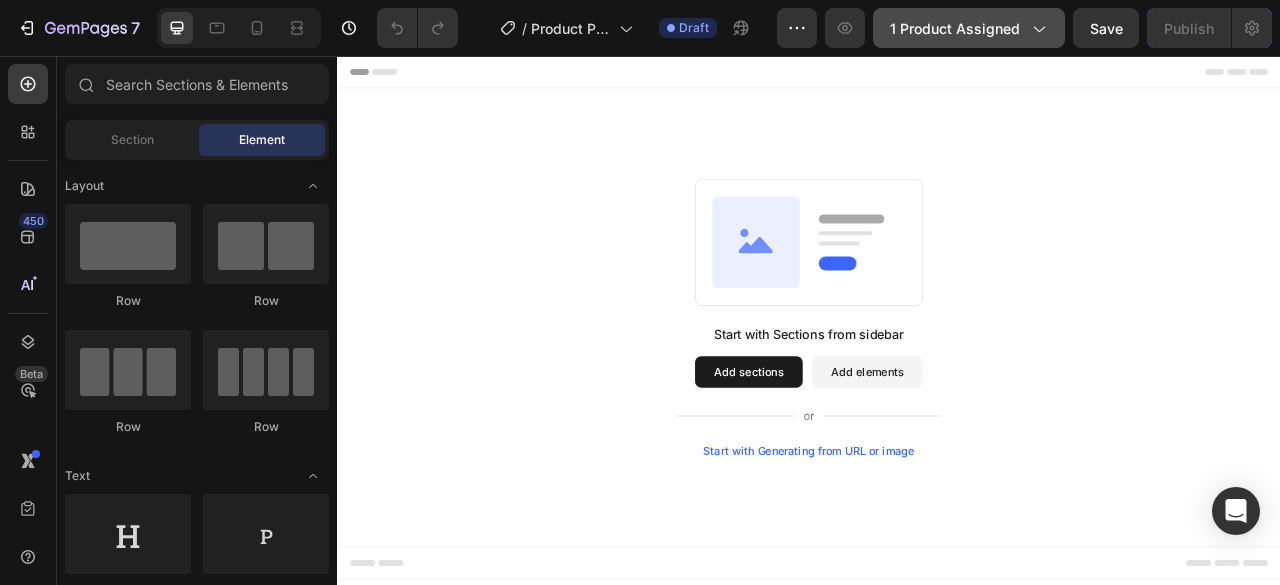click on "1 product assigned" at bounding box center [969, 28] 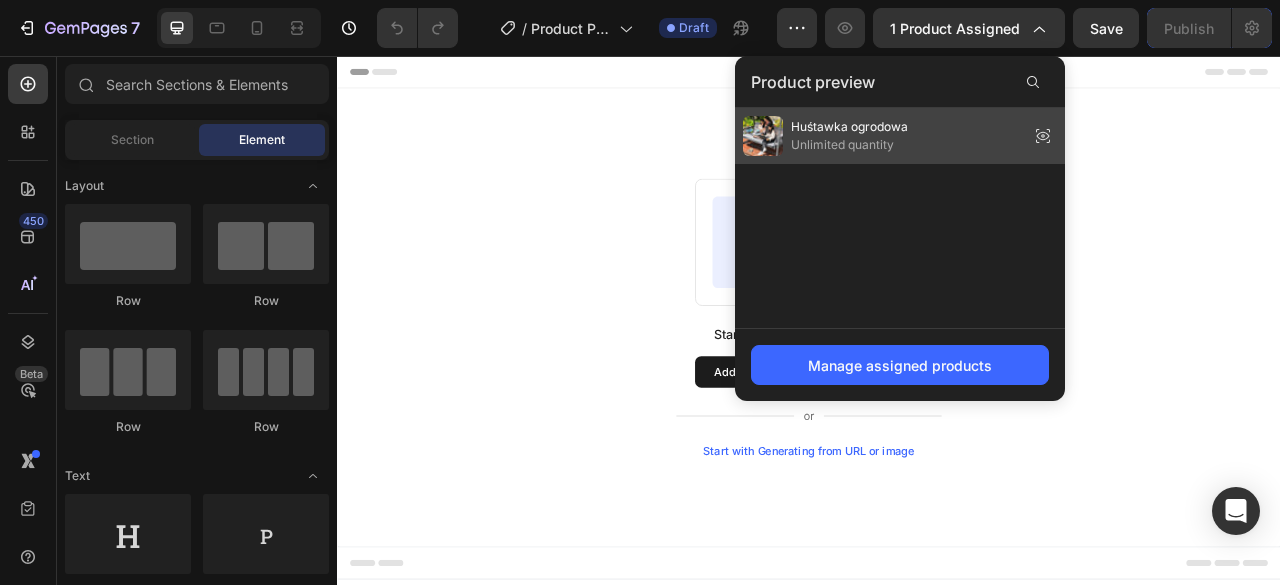 click on "Huśtawka ogrodowa Unlimited quantity" 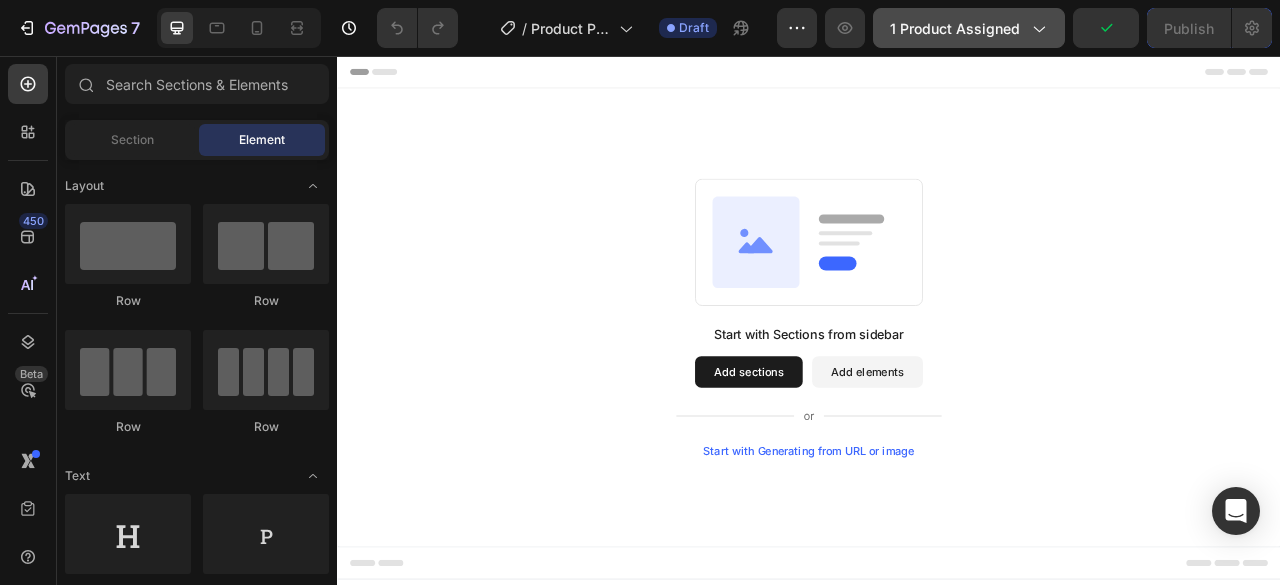 click on "1 product assigned" 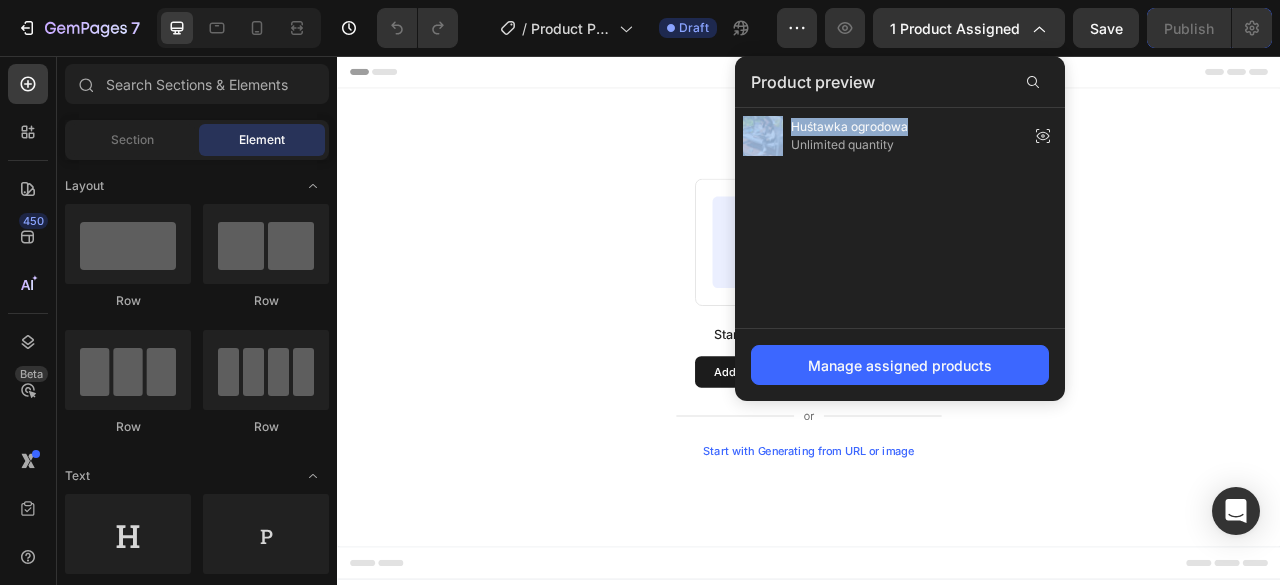 drag, startPoint x: 1277, startPoint y: 173, endPoint x: 565, endPoint y: 382, distance: 742.0411 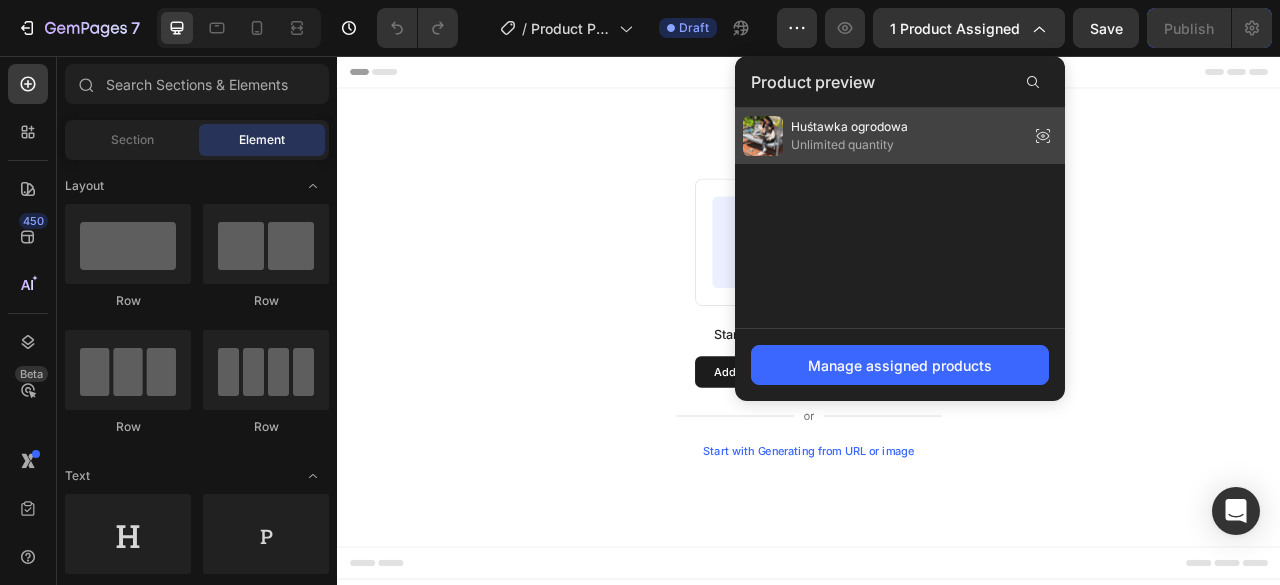 click 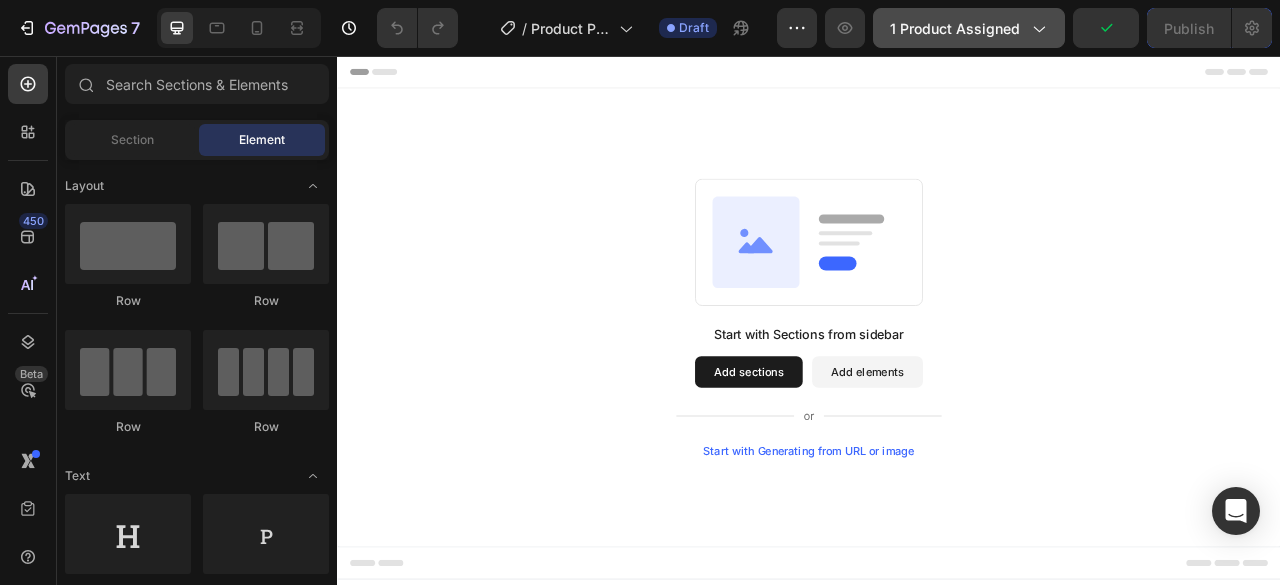 click on "1 product assigned" 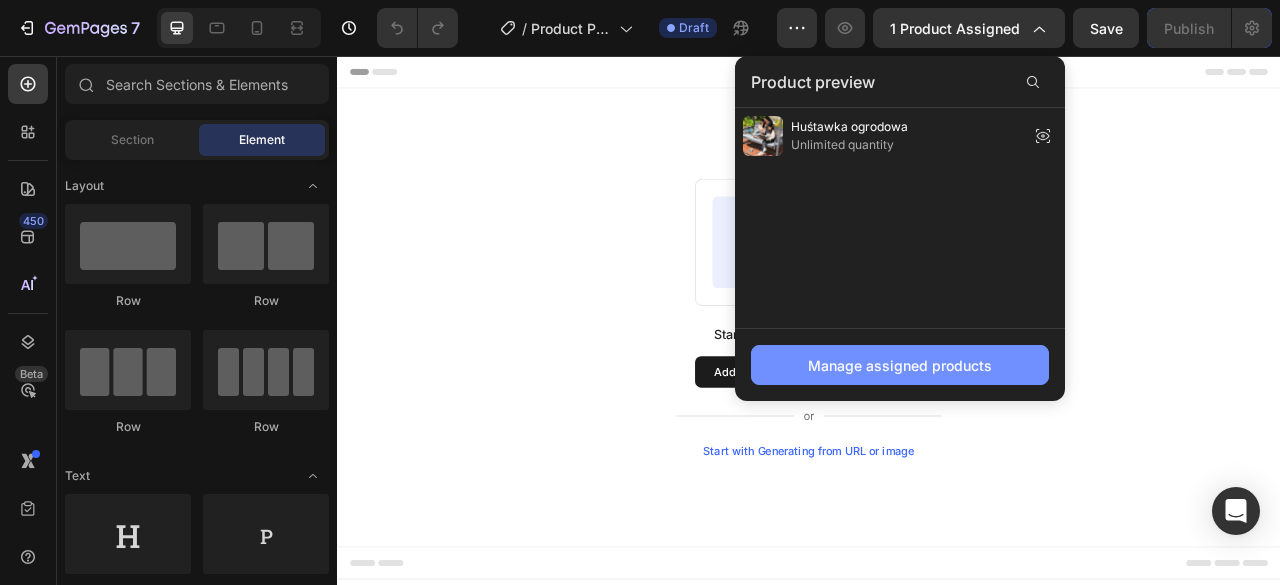 click on "Manage assigned products" at bounding box center (900, 365) 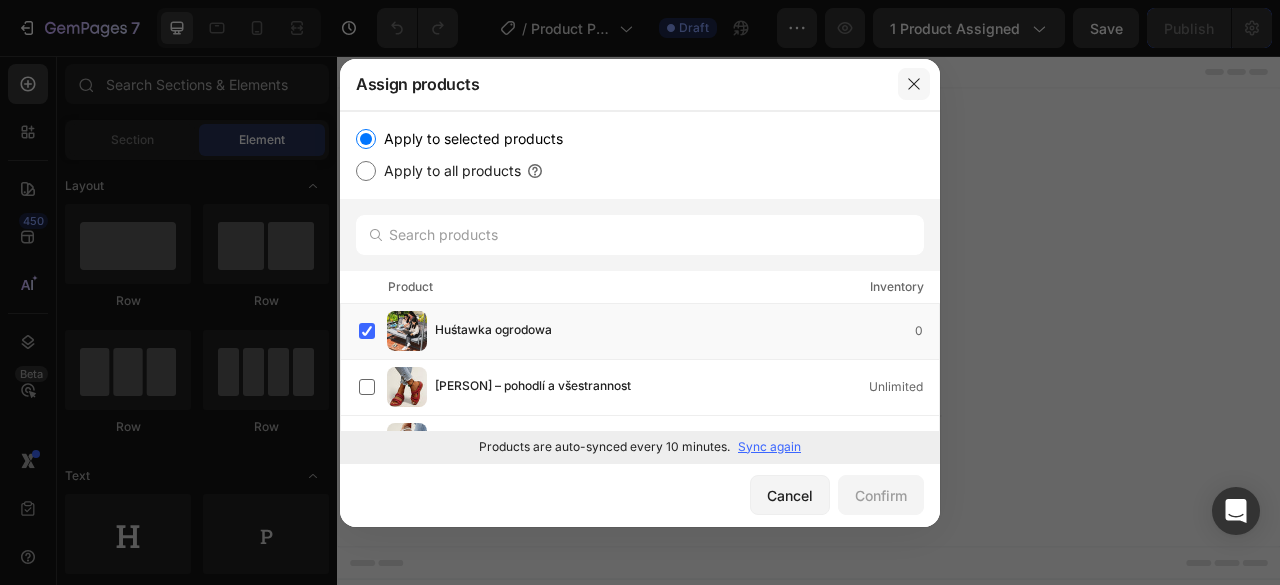 click at bounding box center [914, 84] 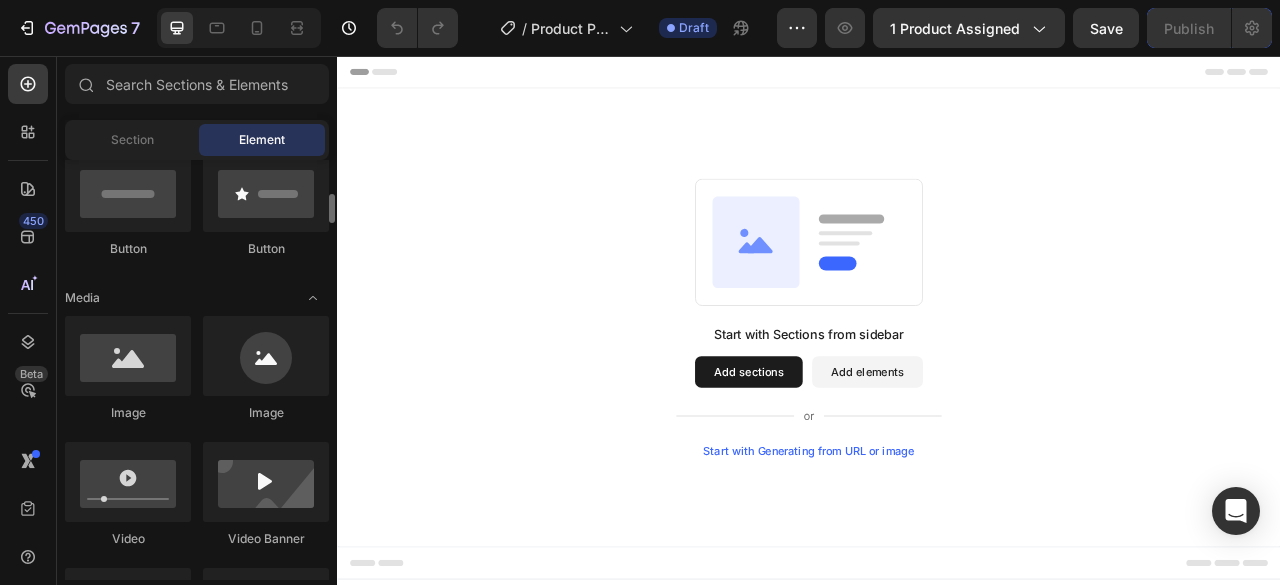 scroll, scrollTop: 507, scrollLeft: 0, axis: vertical 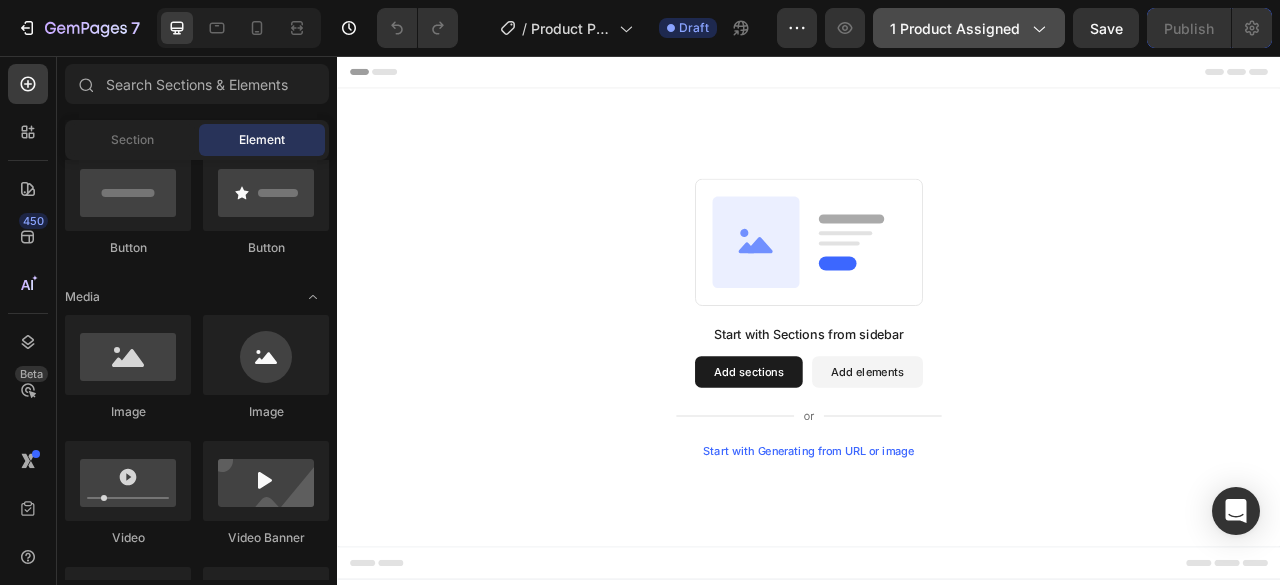 click on "1 product assigned" 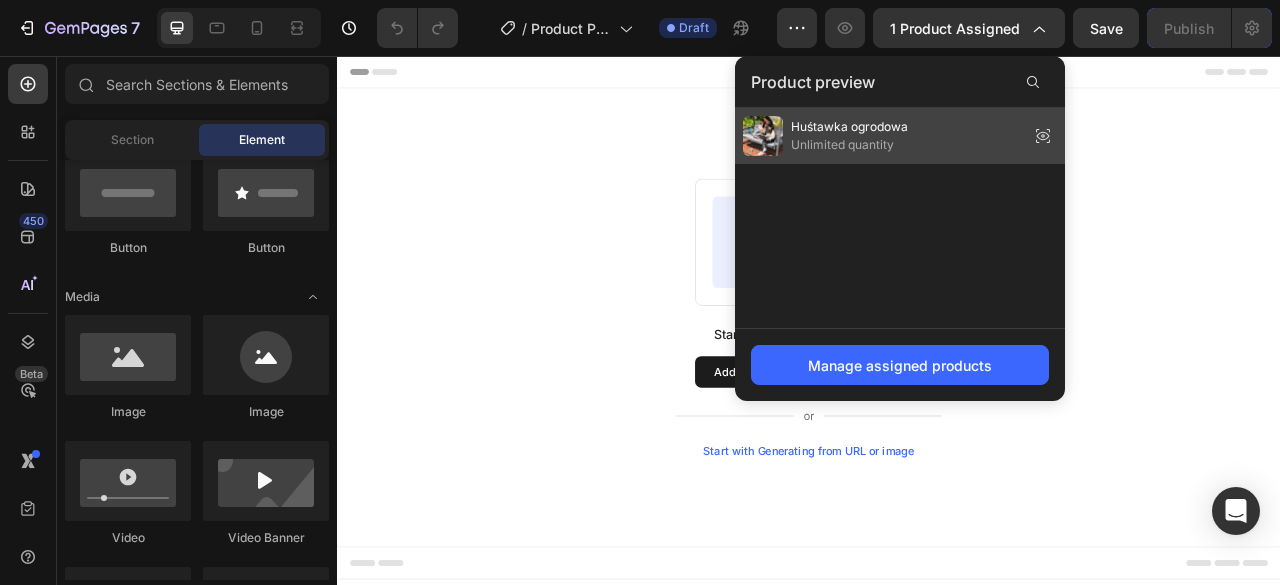 click 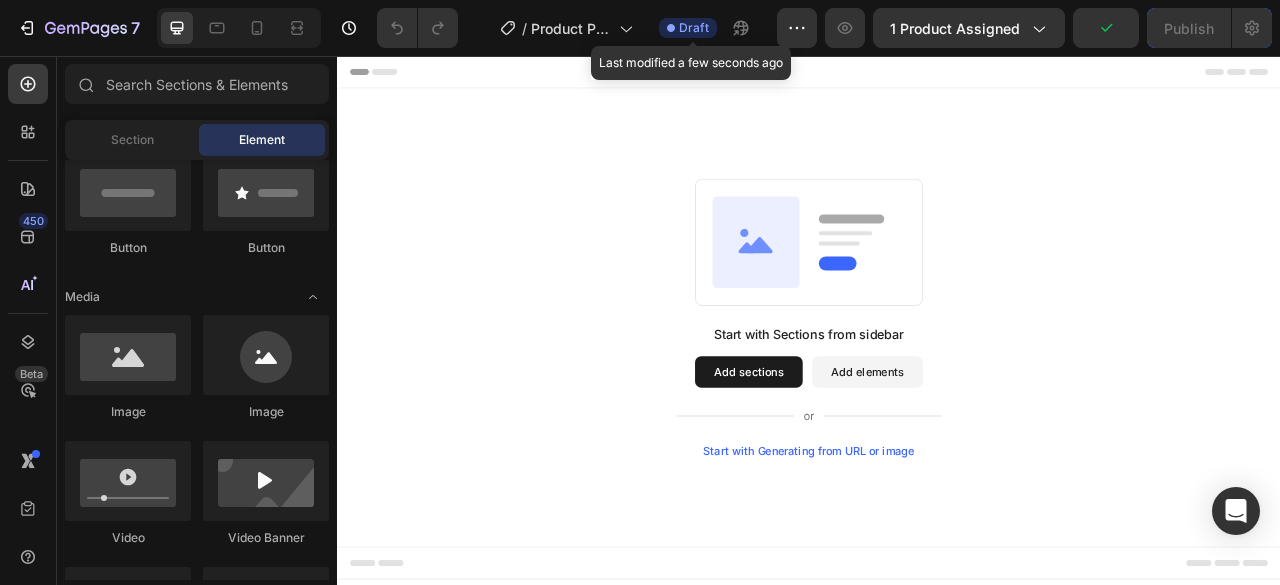 click on "Draft" at bounding box center [694, 28] 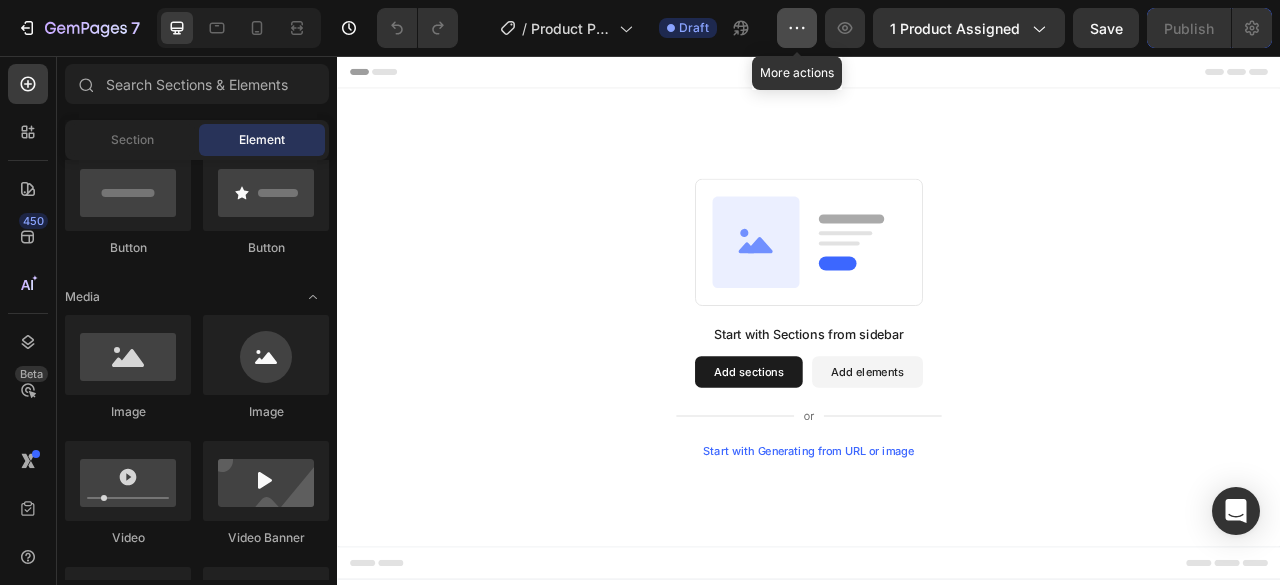 click 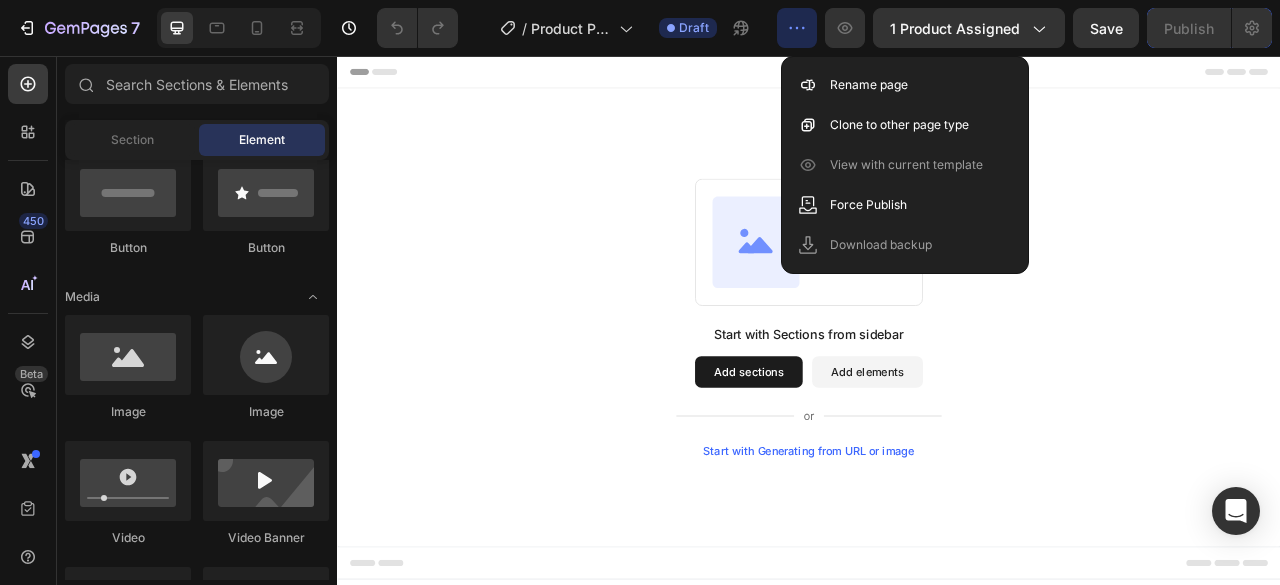 click on "Start with Sections from sidebar Add sections Add elements Start with Generating from URL or image" at bounding box center [937, 388] 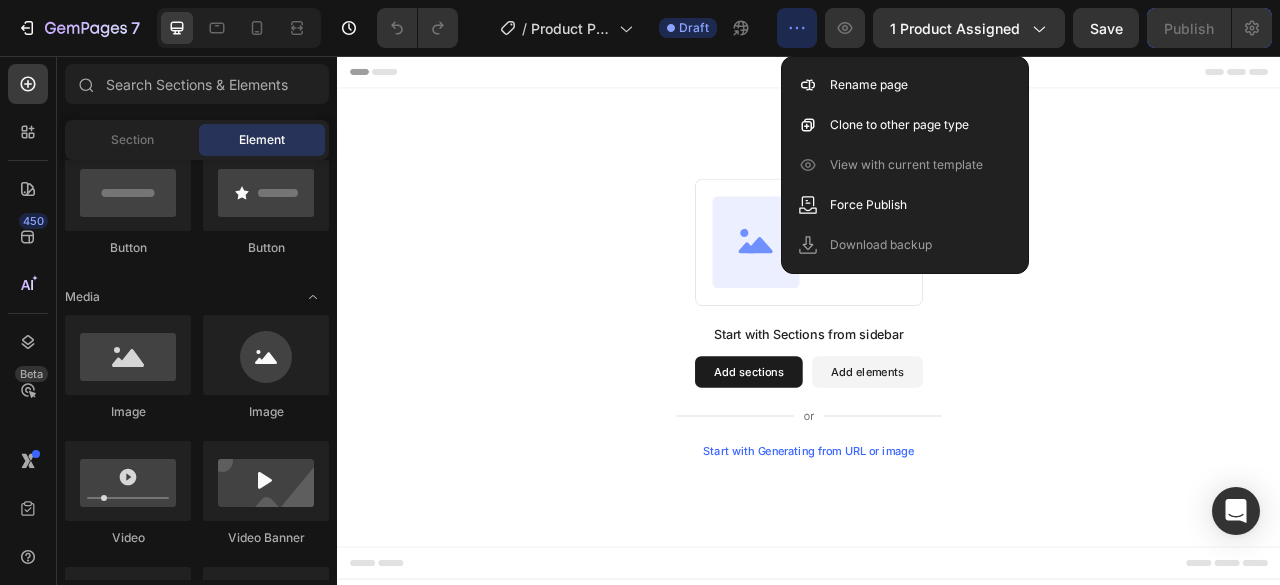 click on "Start with Sections from sidebar Add sections Add elements Start with Generating from URL or image" at bounding box center (937, 389) 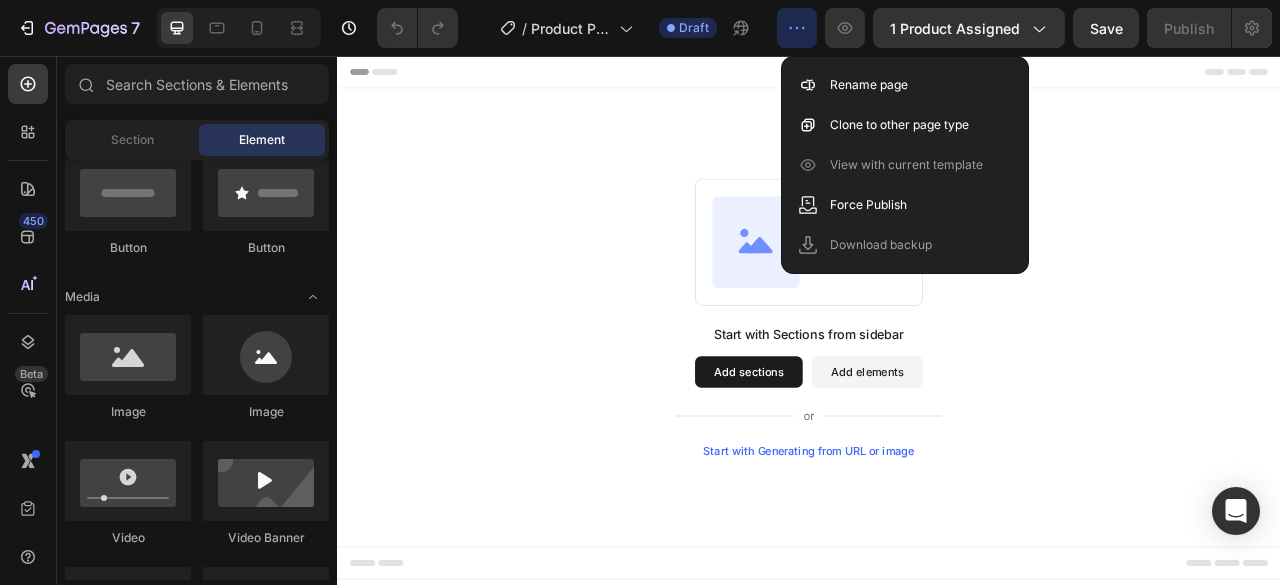 click 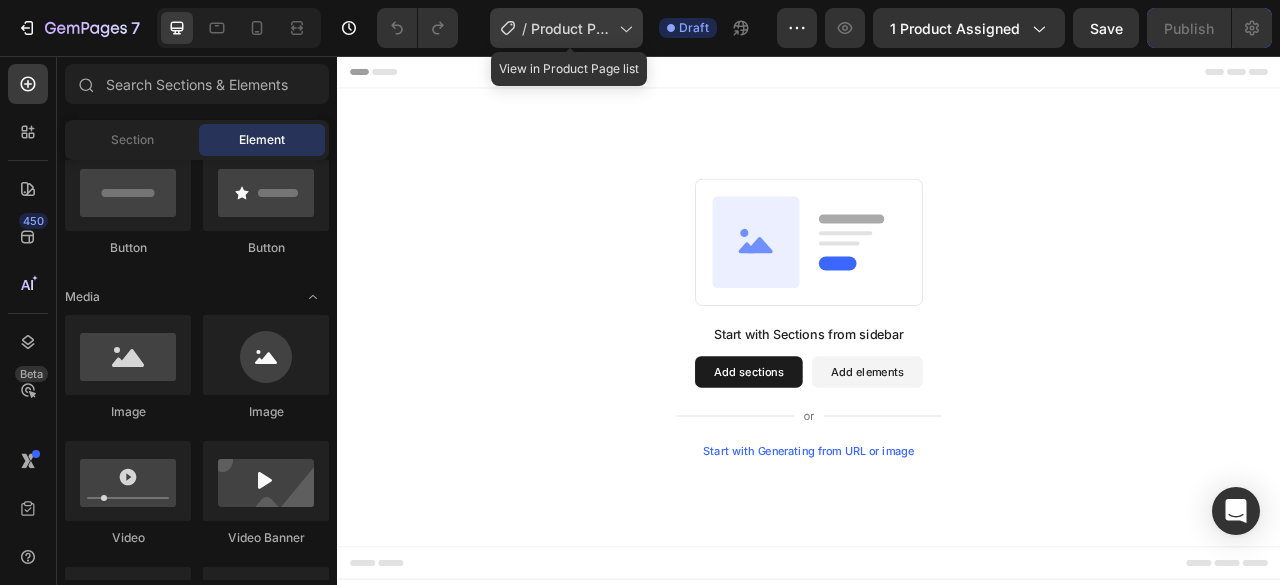 click on "Product Page - [DATE], [TIME]" at bounding box center (571, 28) 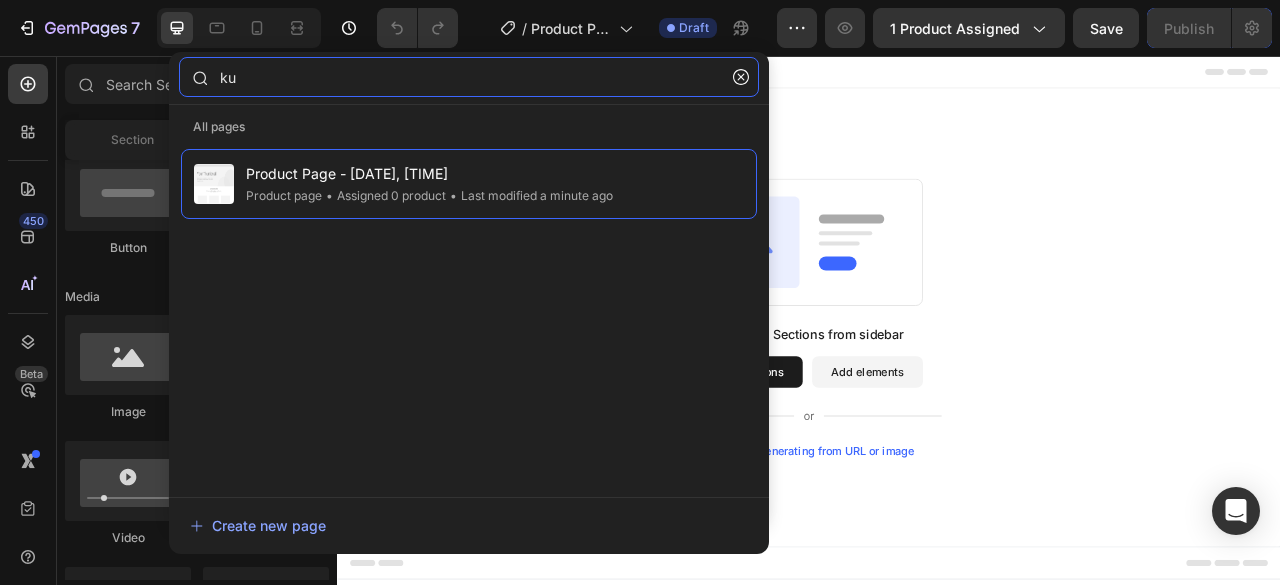 click on "ku" 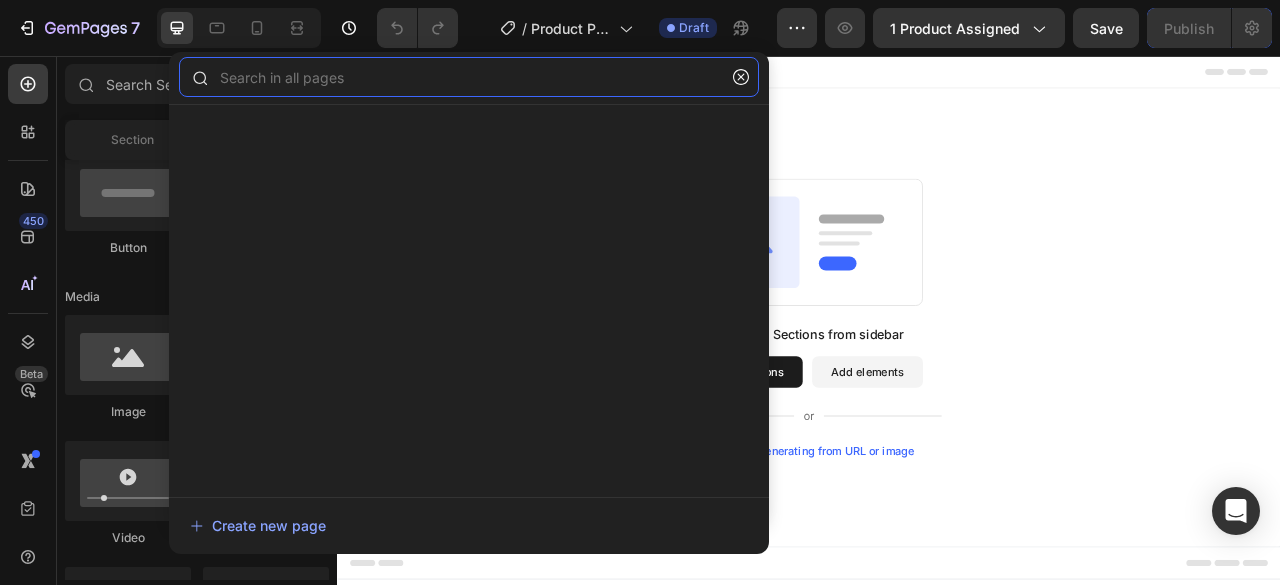 click 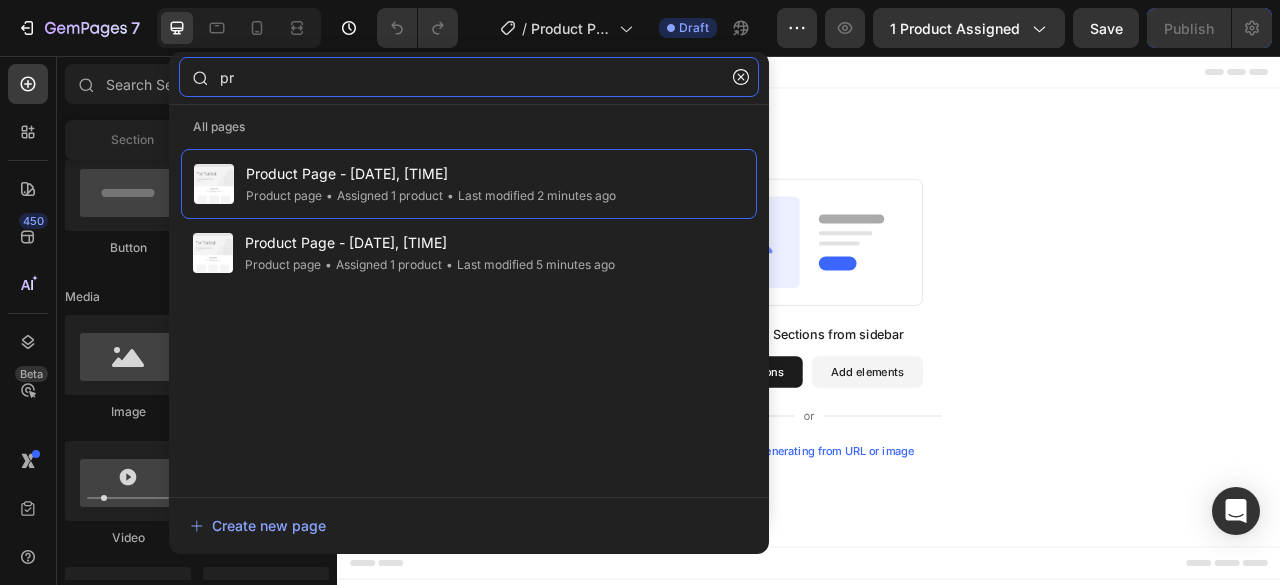 type on "p" 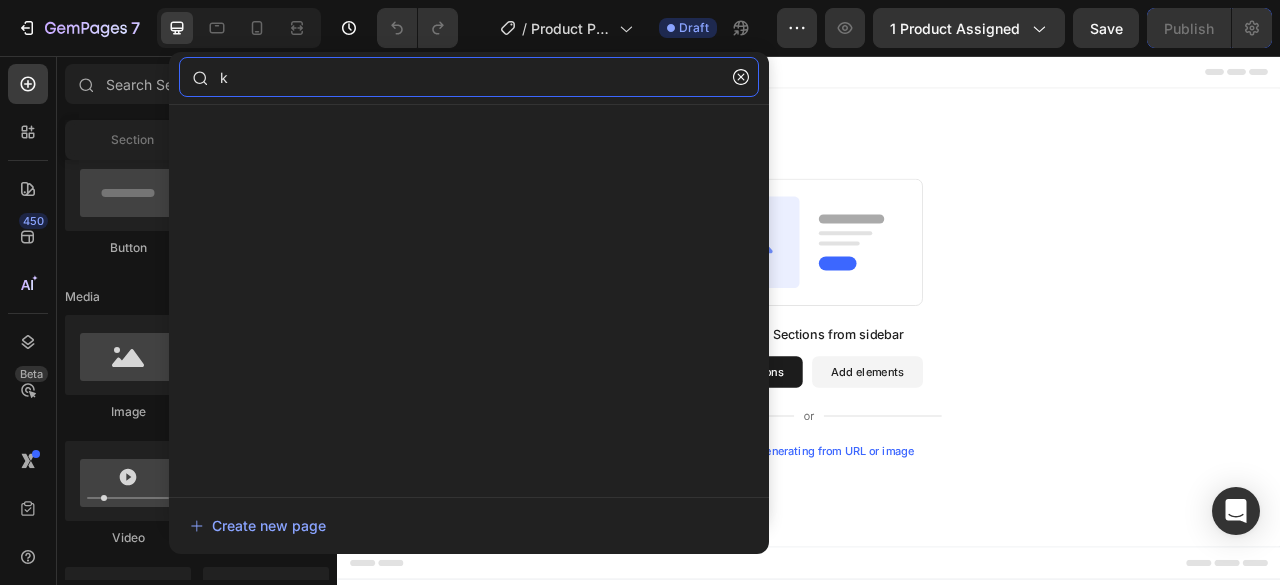 type on "ku" 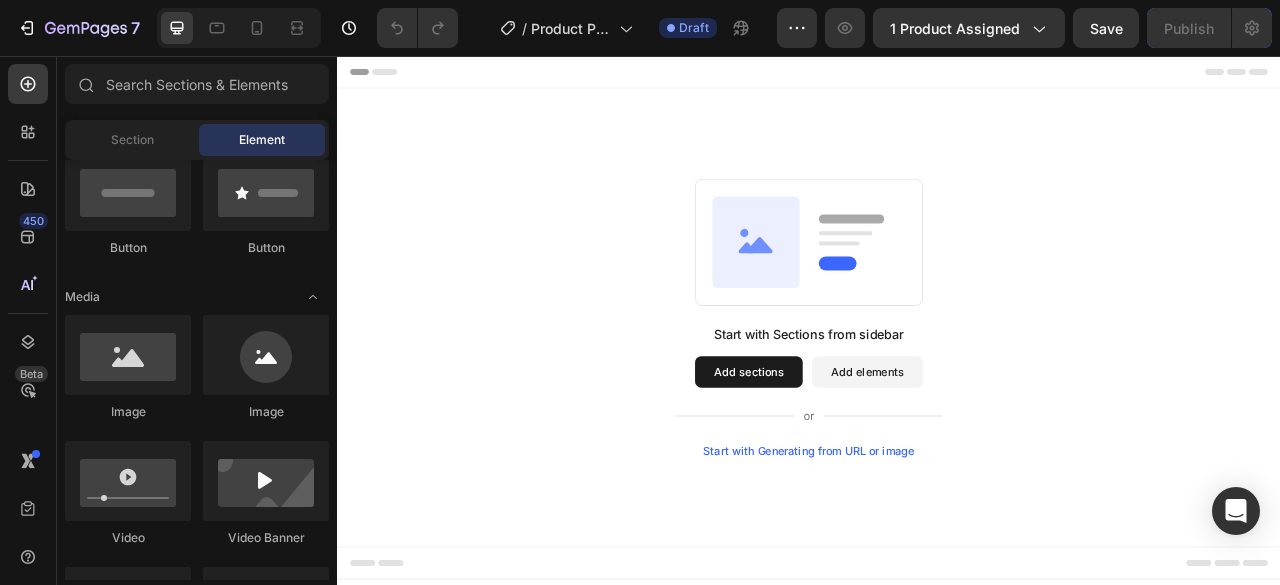 click on "Header" at bounding box center (937, 76) 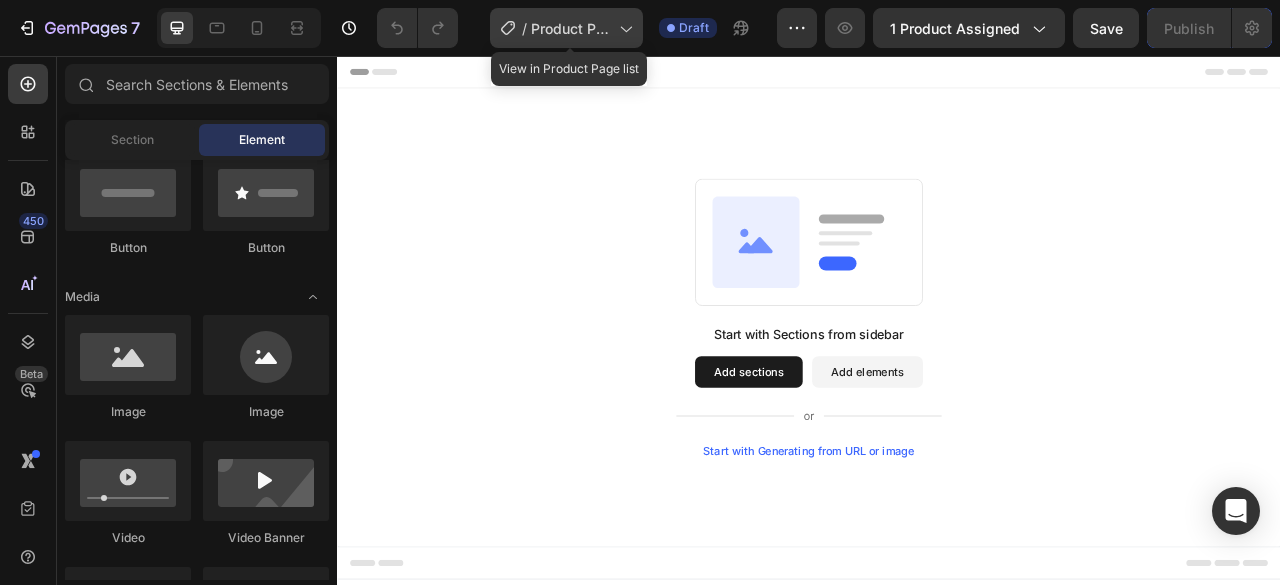 click on "Product Page - [DATE], [TIME]" at bounding box center [571, 28] 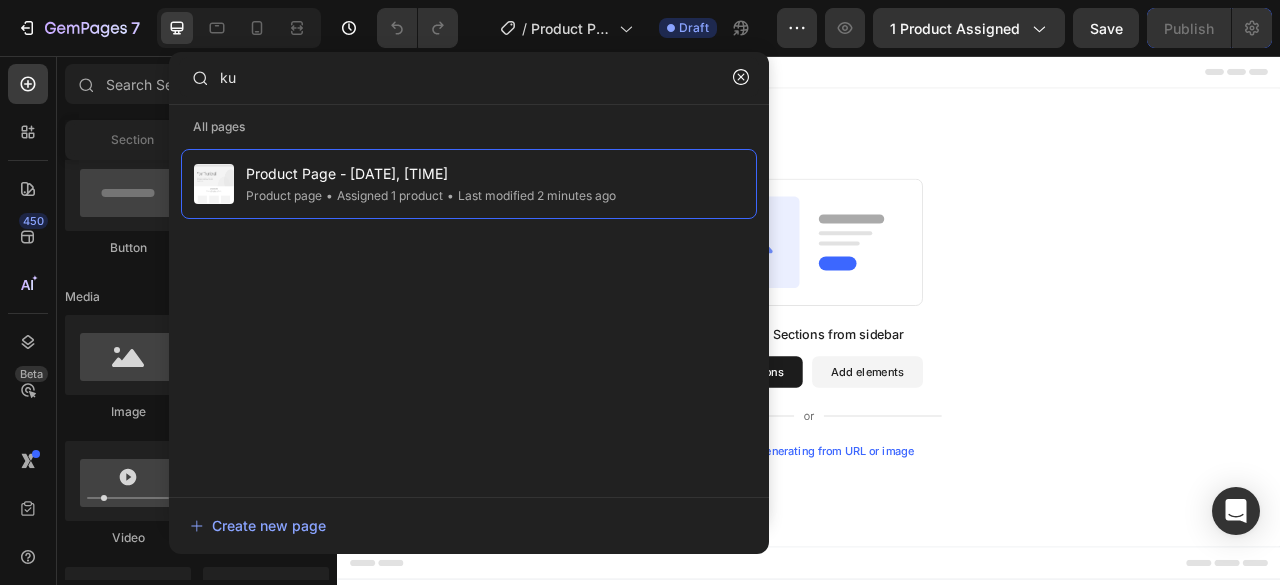 click on "/  Product Page - [DATE], [TIME] Draft" 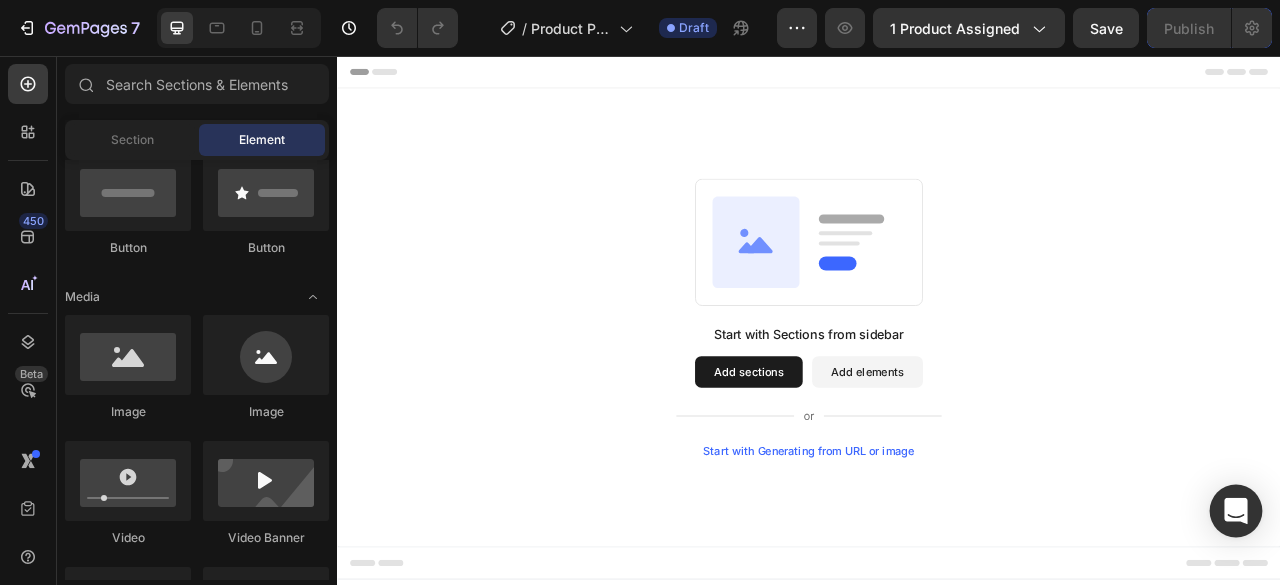click 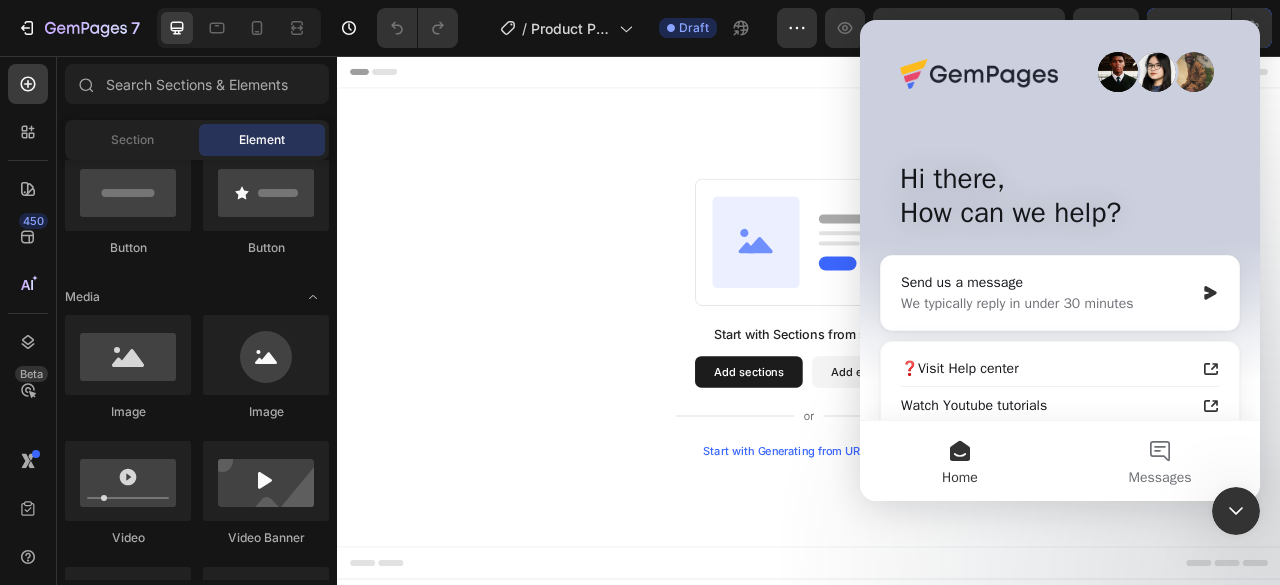 scroll, scrollTop: 0, scrollLeft: 0, axis: both 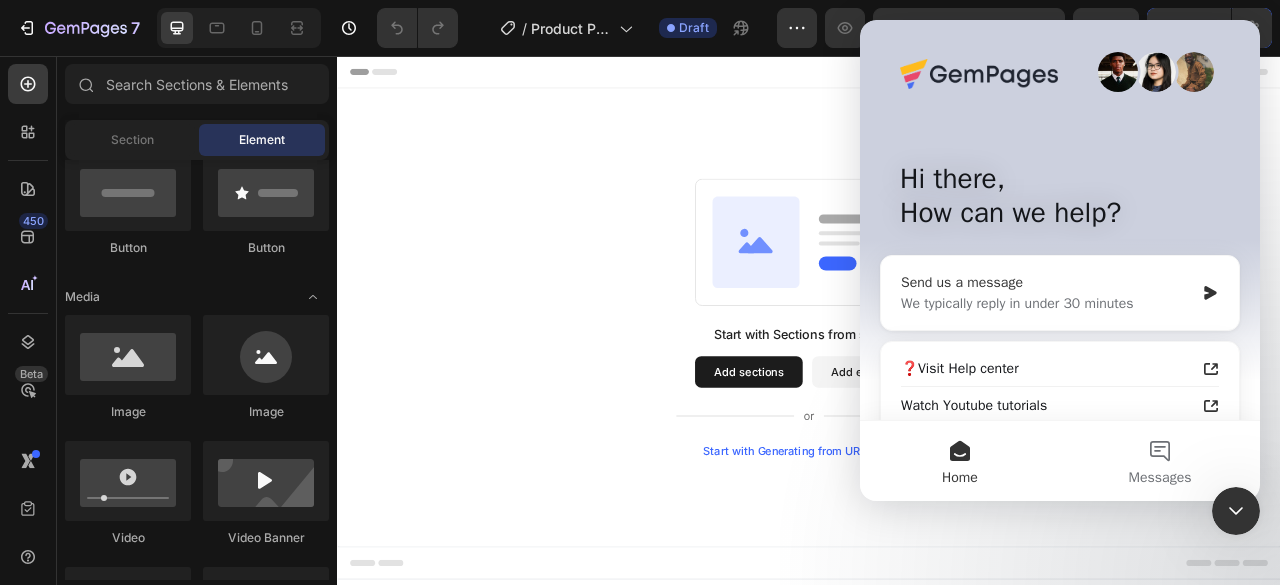 click on "Send us a message" at bounding box center [1047, 282] 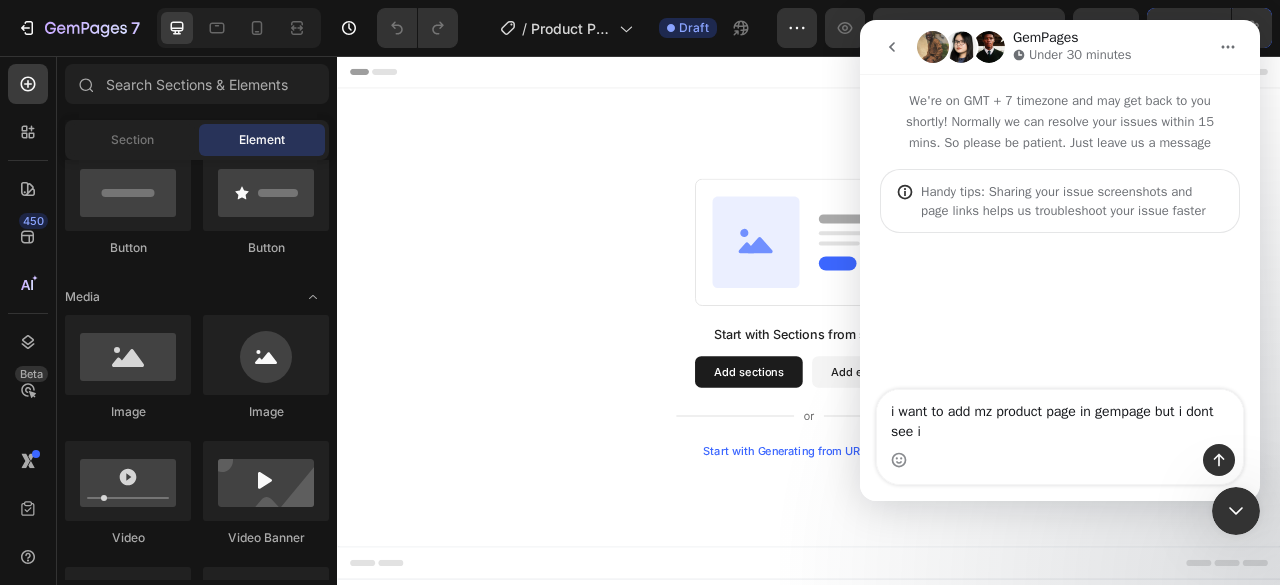type on "i want to add mz product page in gempage but i dont see it" 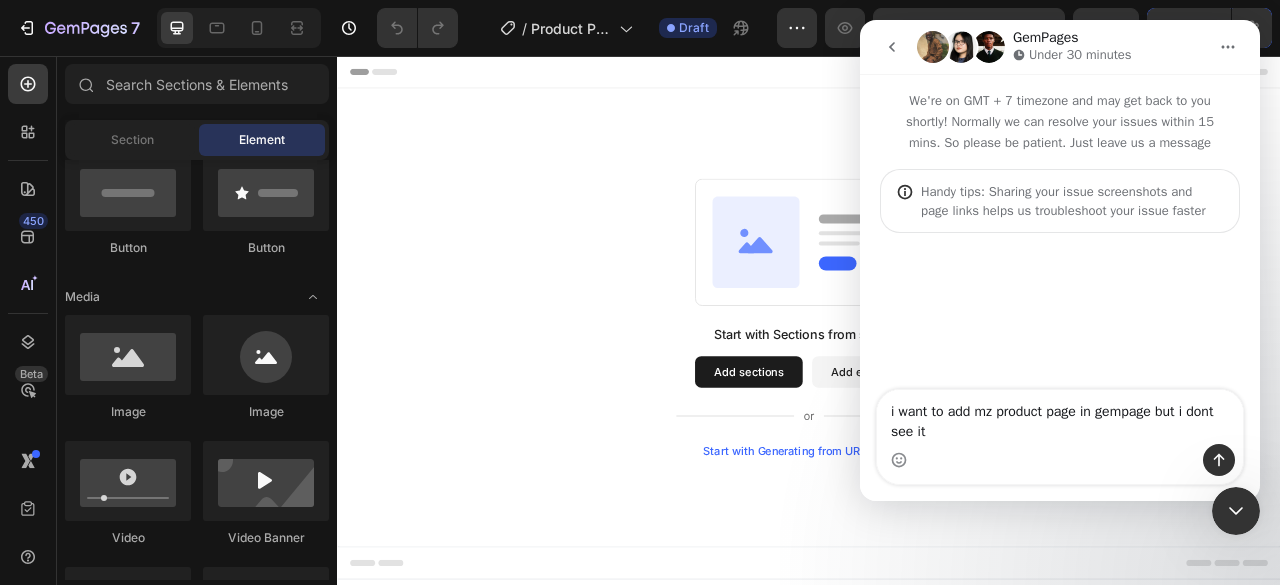 type 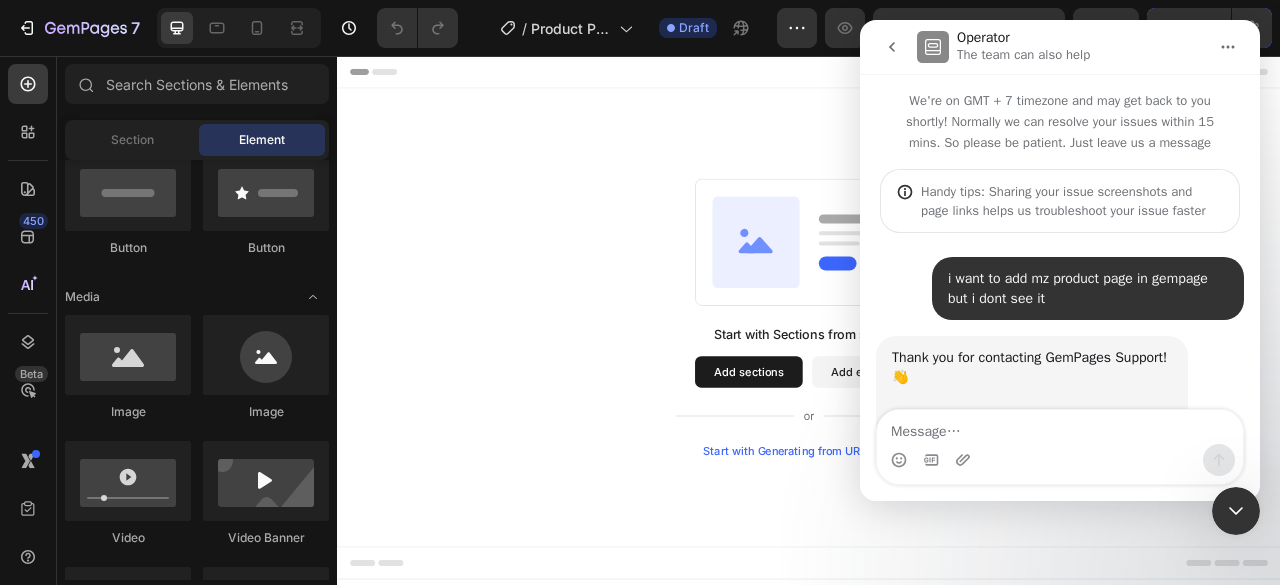 scroll, scrollTop: 158, scrollLeft: 0, axis: vertical 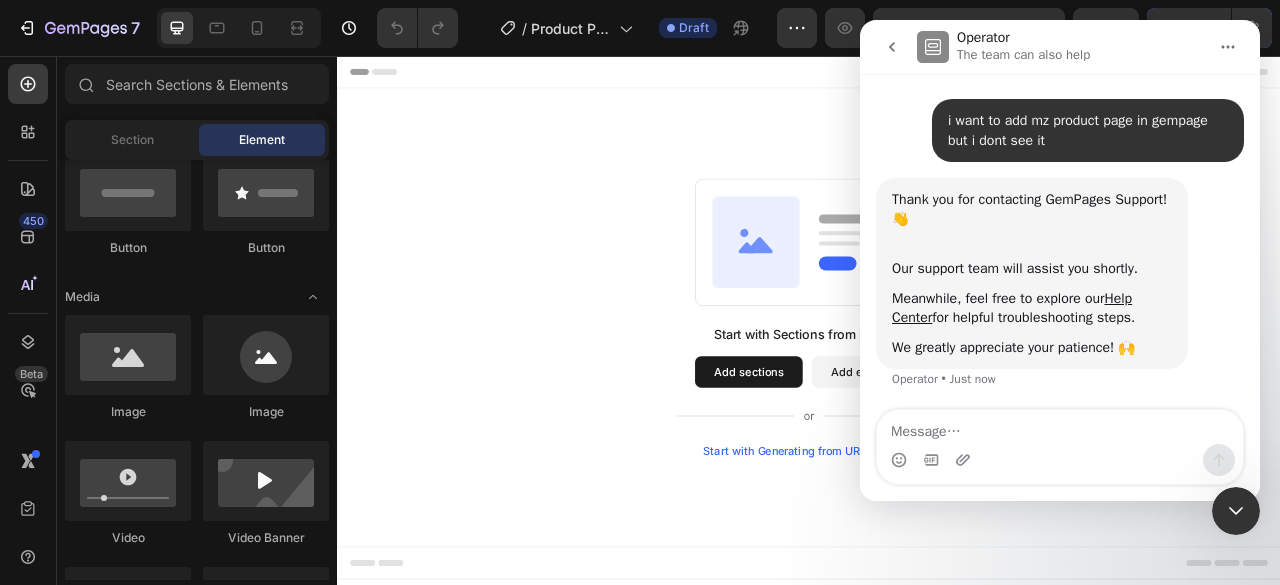 click 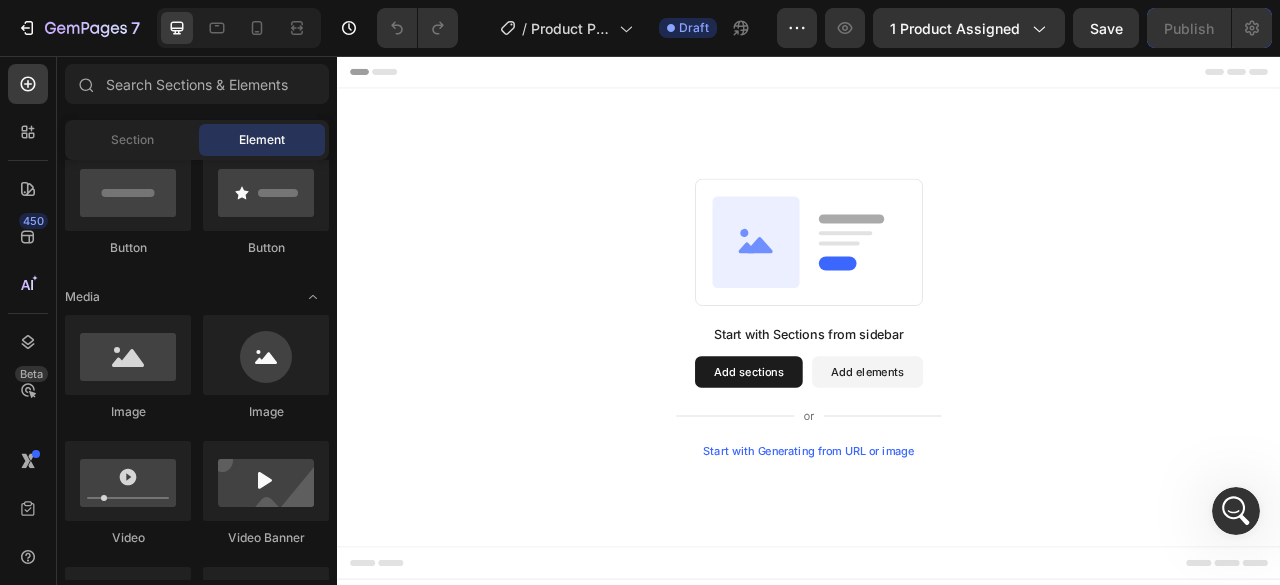 scroll, scrollTop: 0, scrollLeft: 0, axis: both 